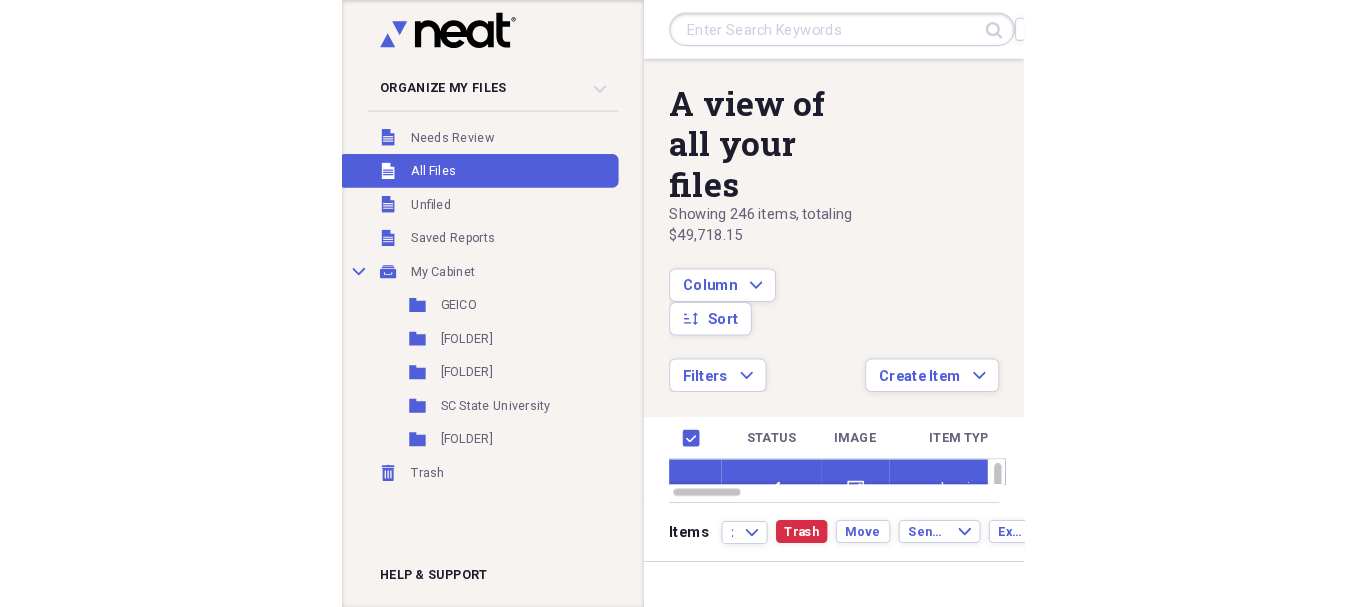 scroll, scrollTop: 0, scrollLeft: 0, axis: both 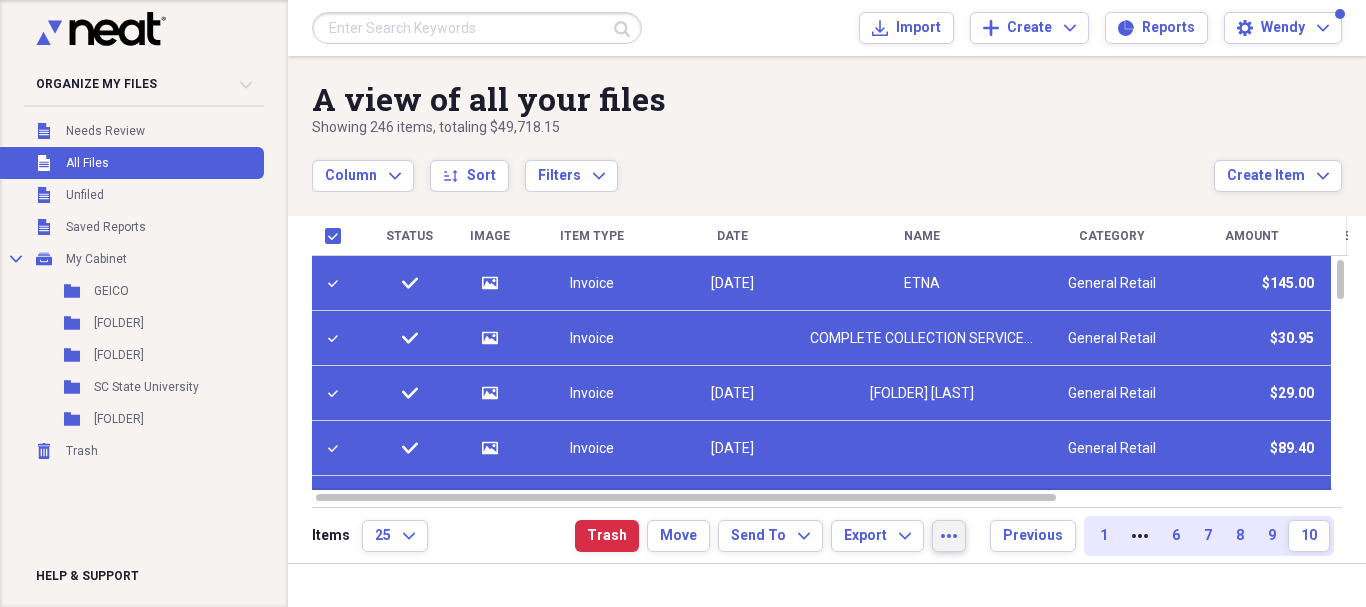 click on "more" at bounding box center [949, 536] 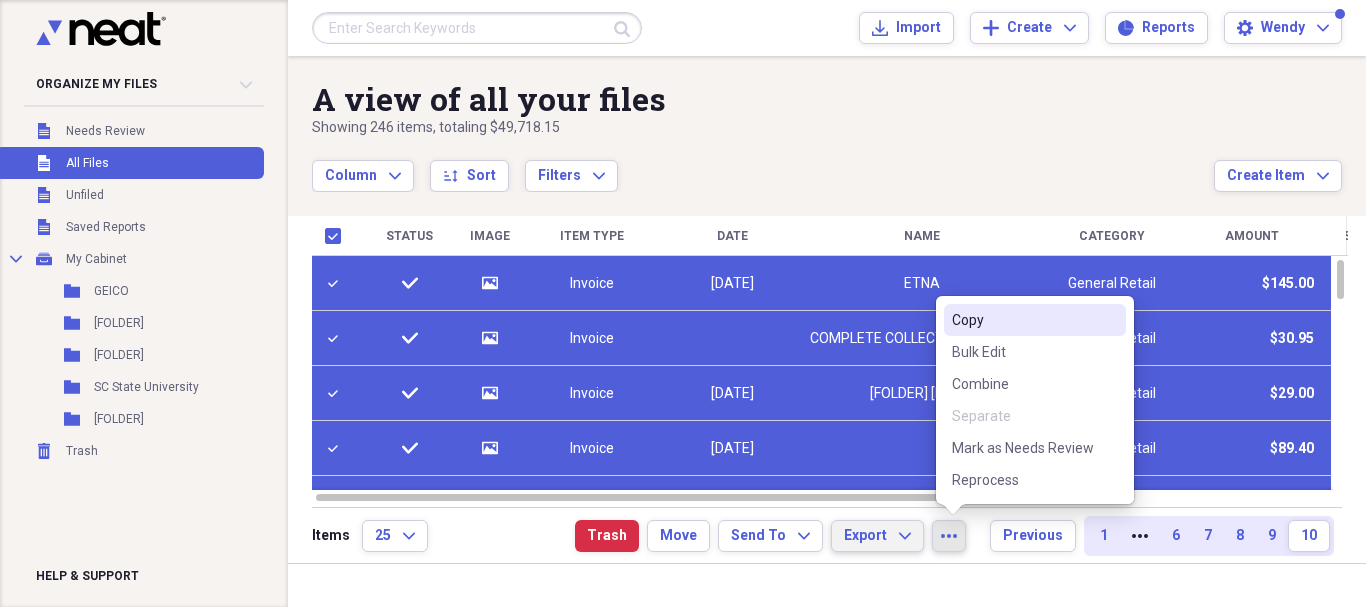 click on "Expand" 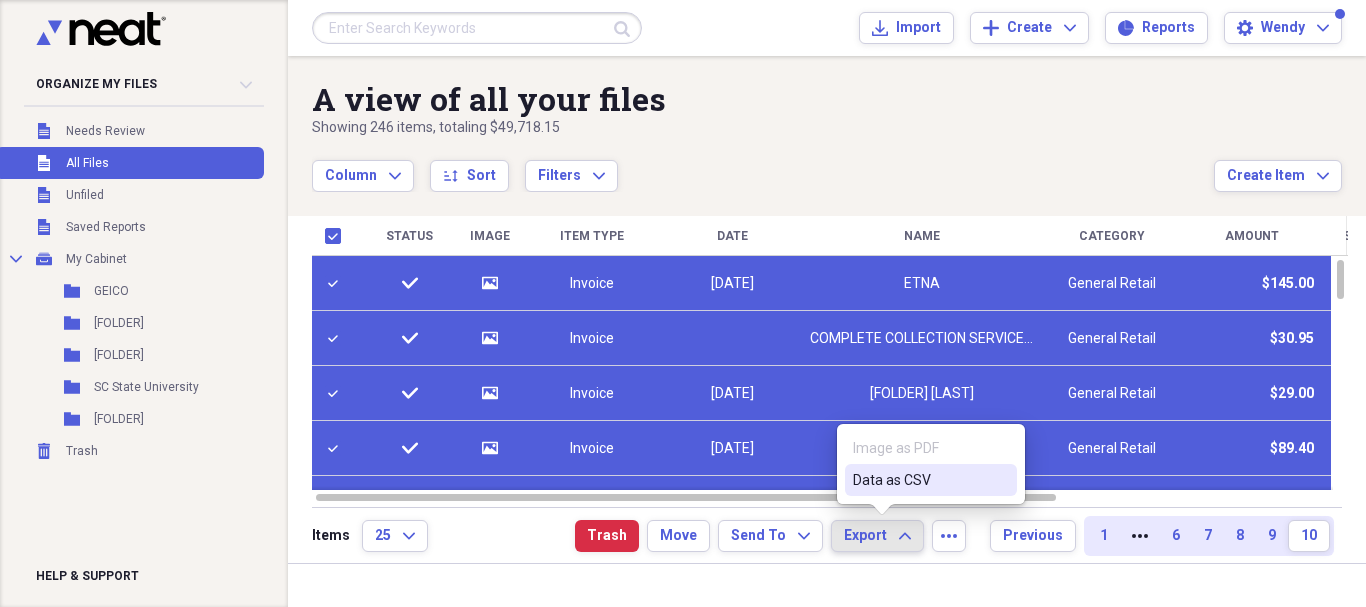 click on "Expand" 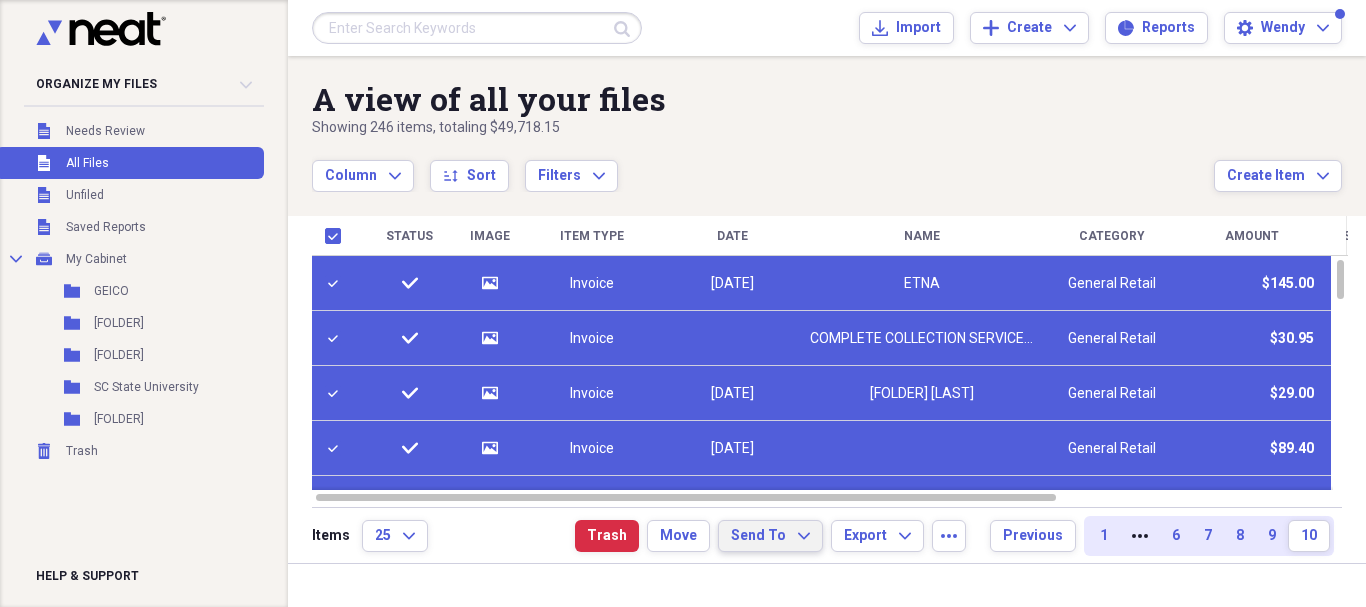 click on "Expand" 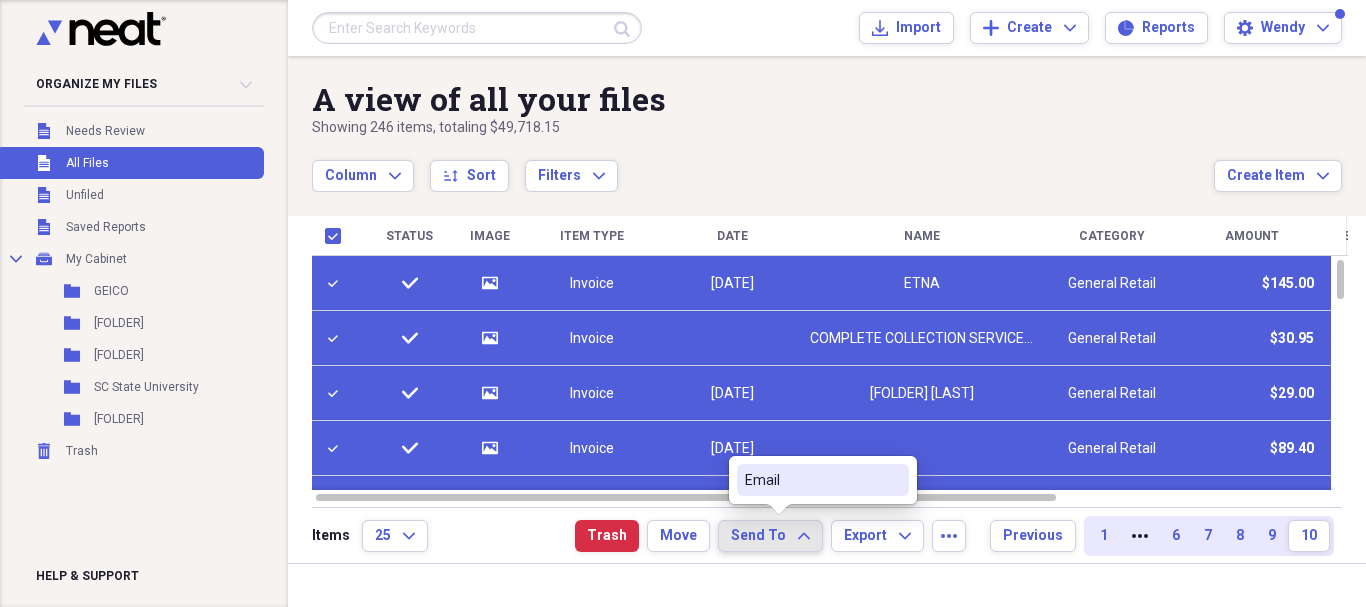 click on "Expand" 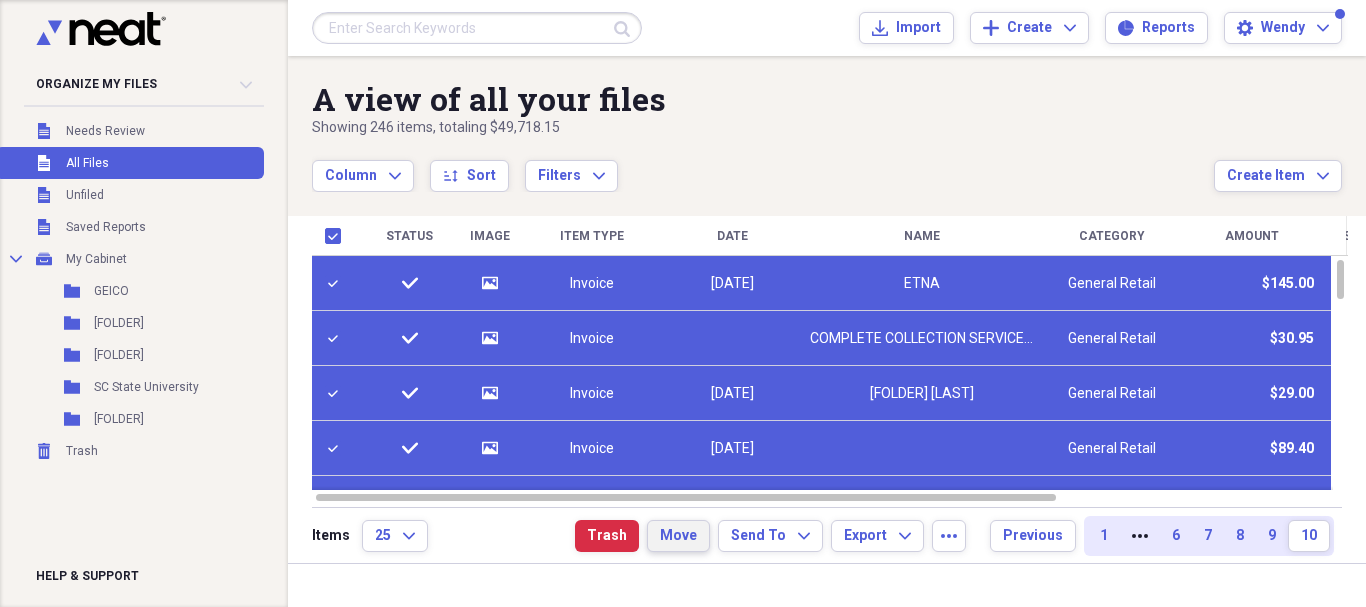 click on "Move" at bounding box center (678, 536) 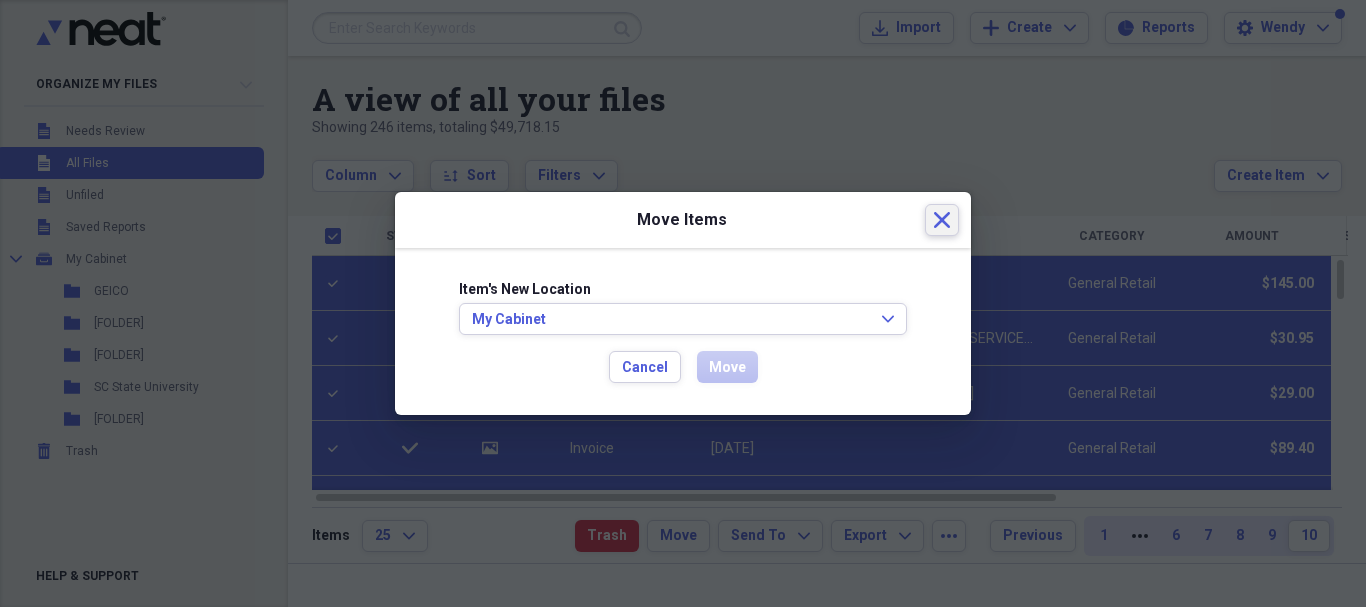 drag, startPoint x: 939, startPoint y: 218, endPoint x: 939, endPoint y: 234, distance: 16 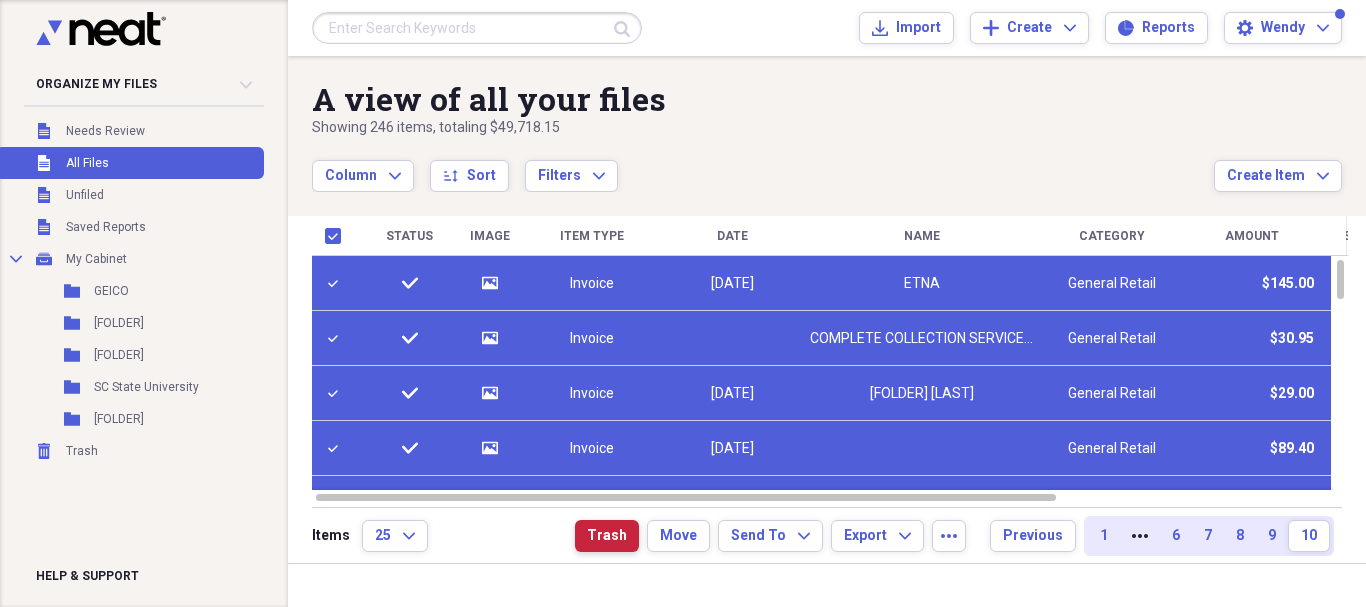 click on "Trash" at bounding box center [607, 536] 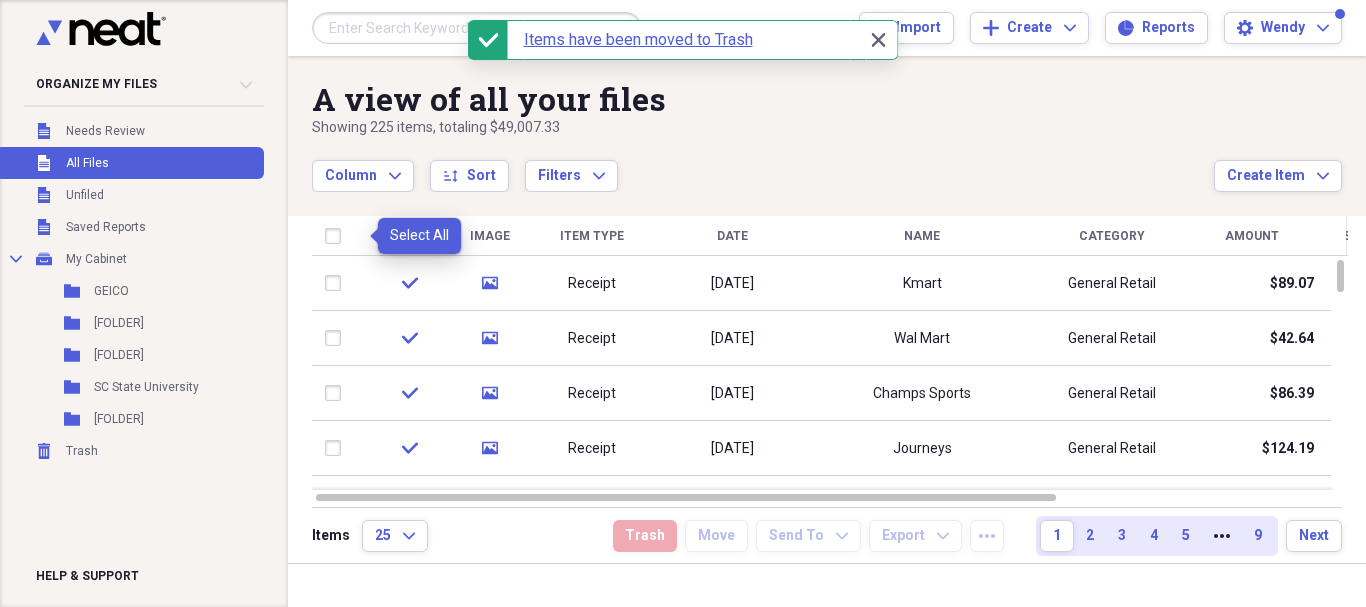 click at bounding box center [337, 236] 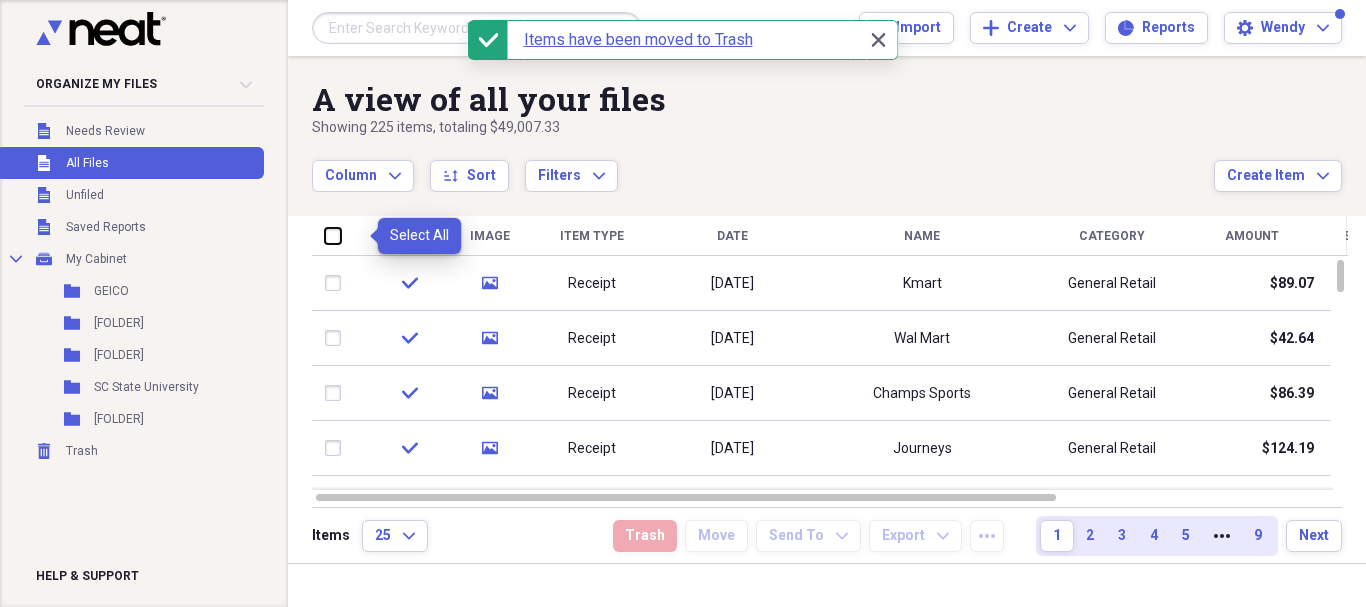 click at bounding box center (325, 235) 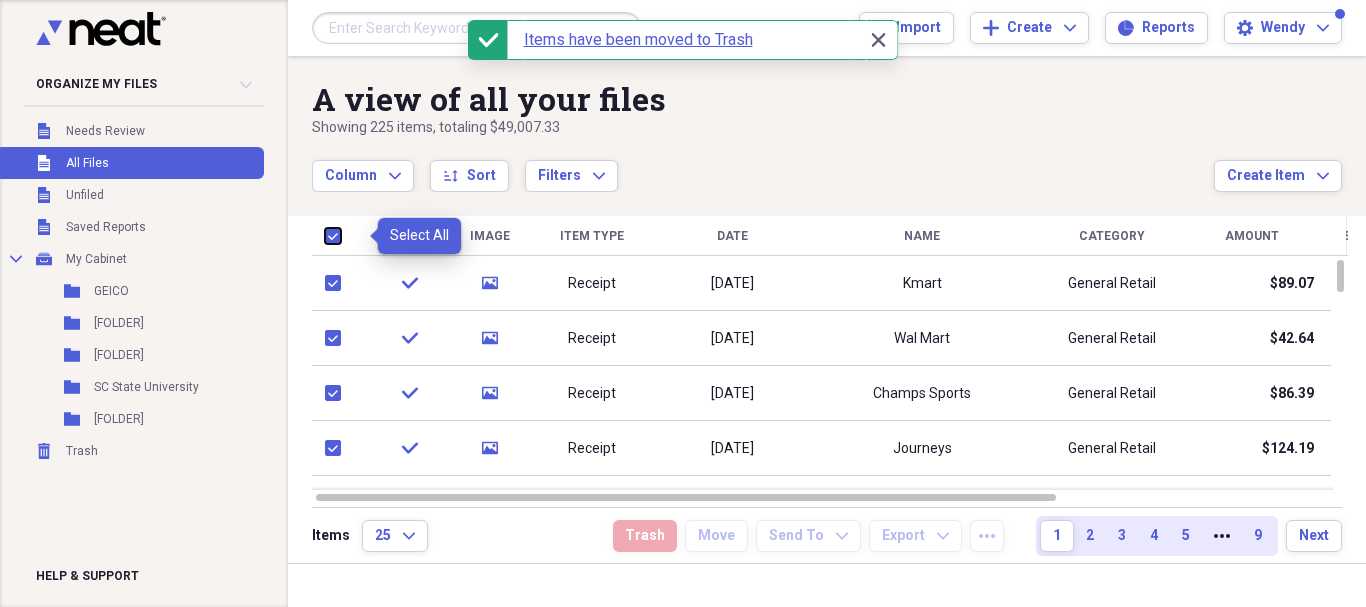 checkbox on "true" 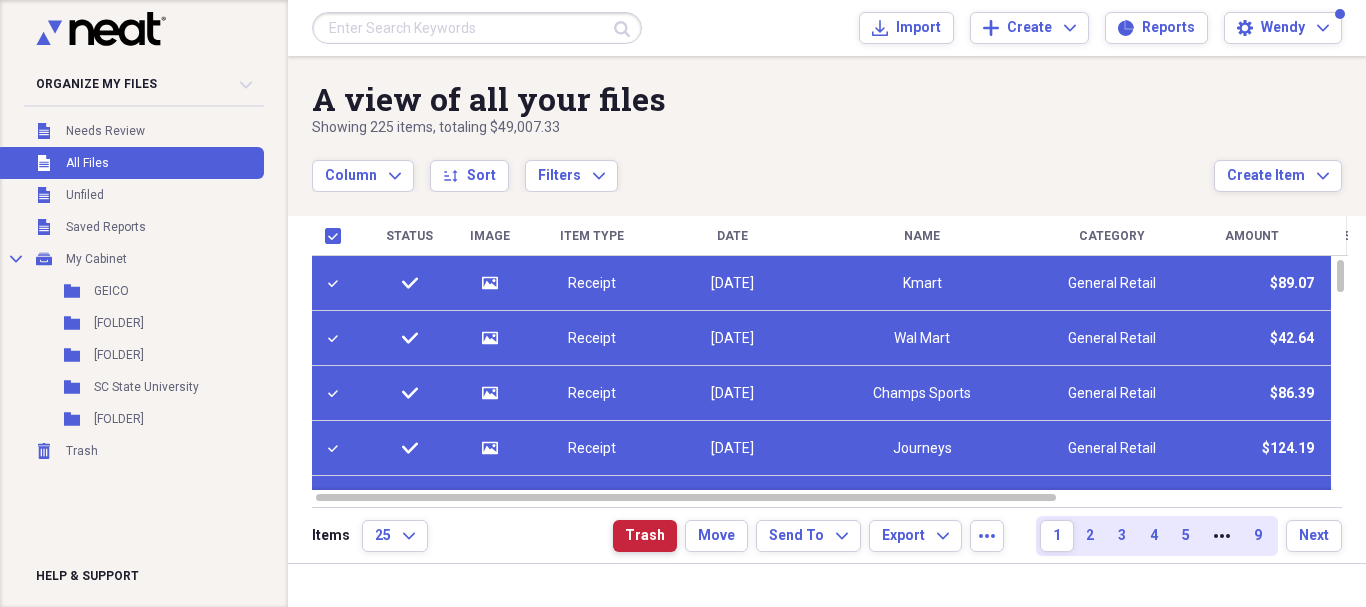click on "Trash" at bounding box center (645, 536) 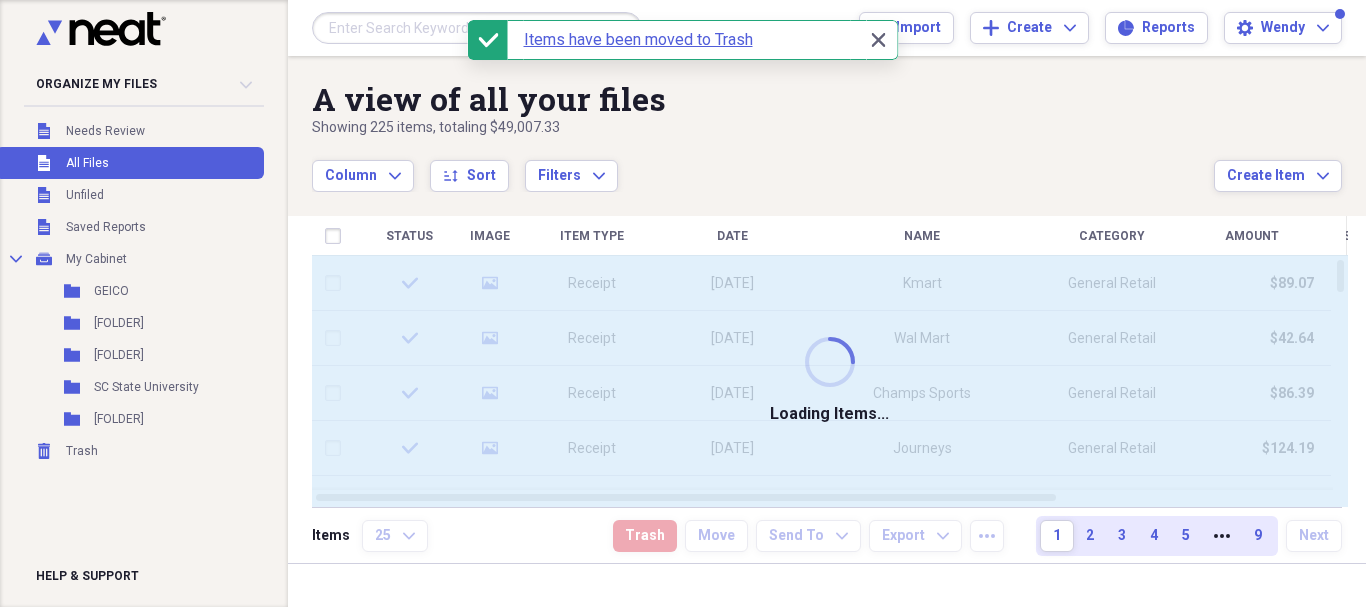 checkbox on "false" 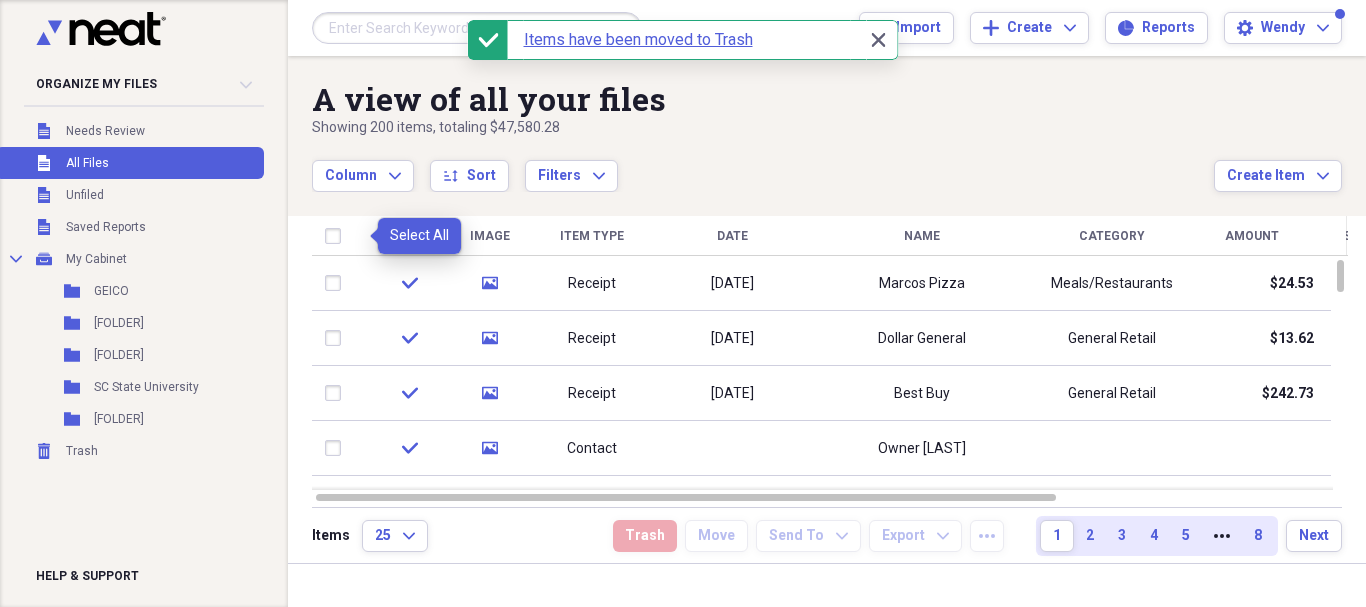 click at bounding box center (337, 236) 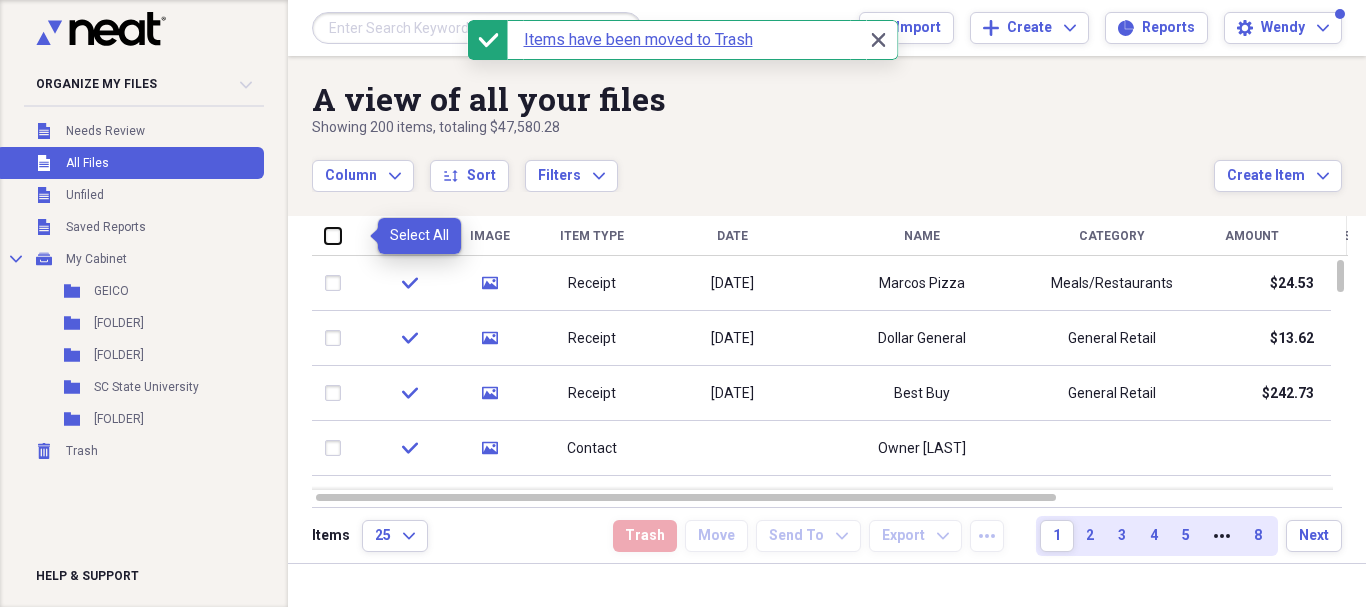 click at bounding box center (325, 235) 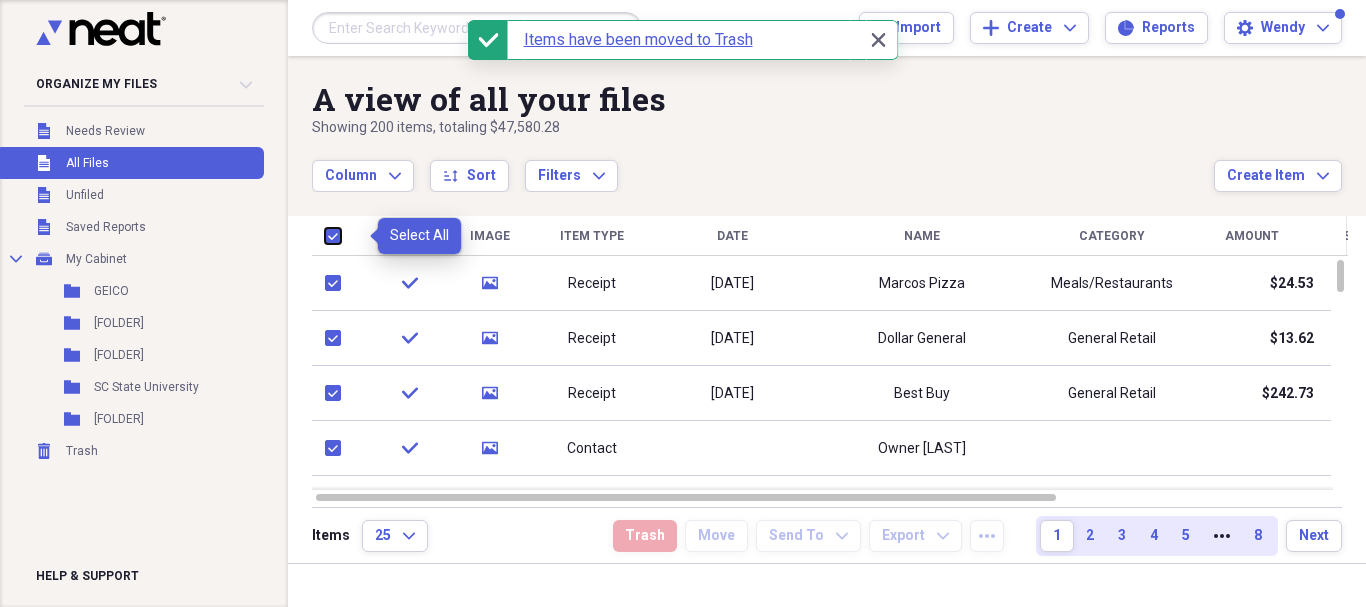 checkbox on "true" 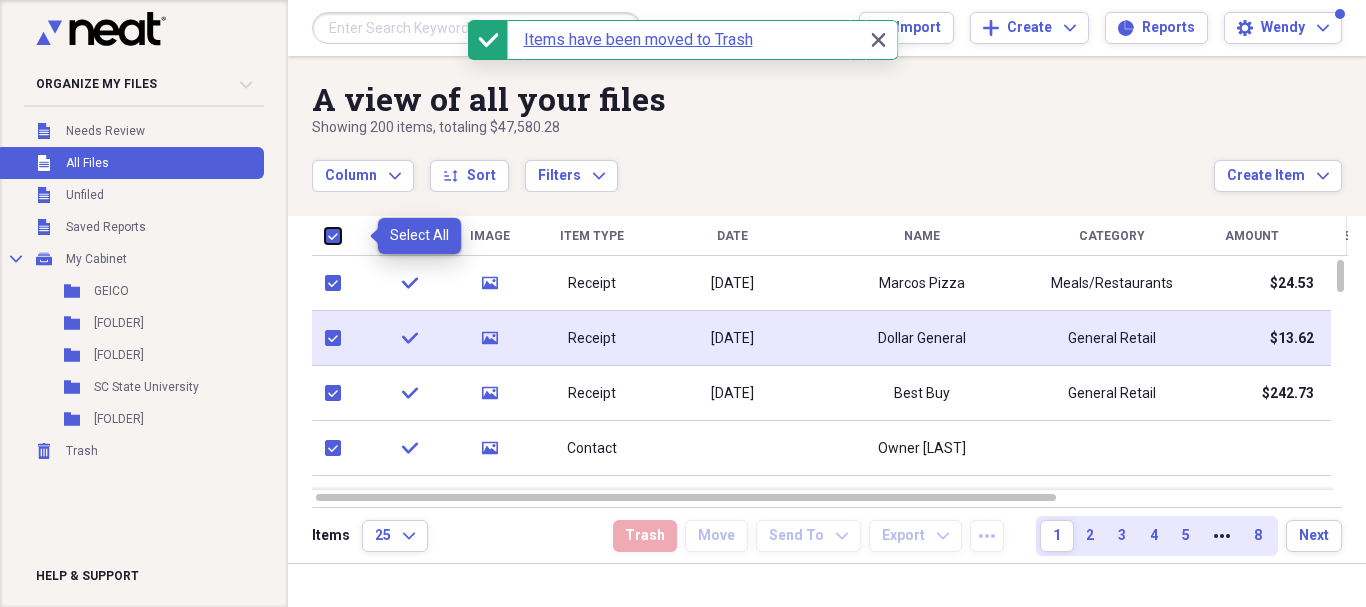 checkbox on "true" 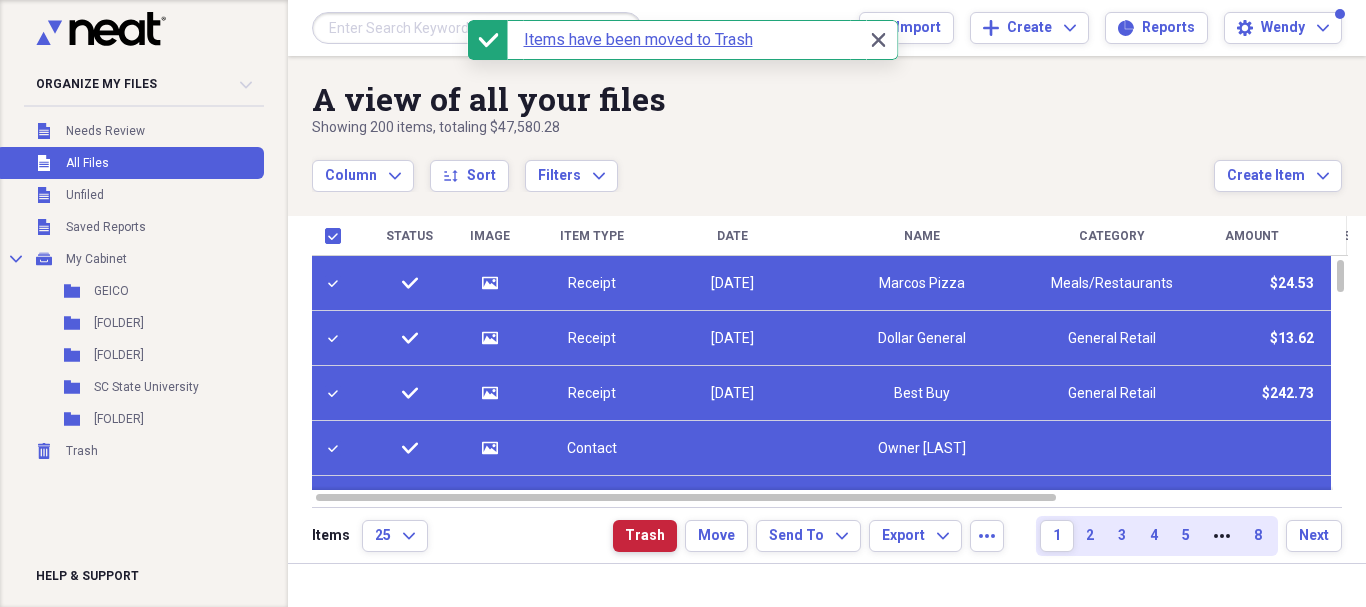 click on "Trash" at bounding box center [645, 536] 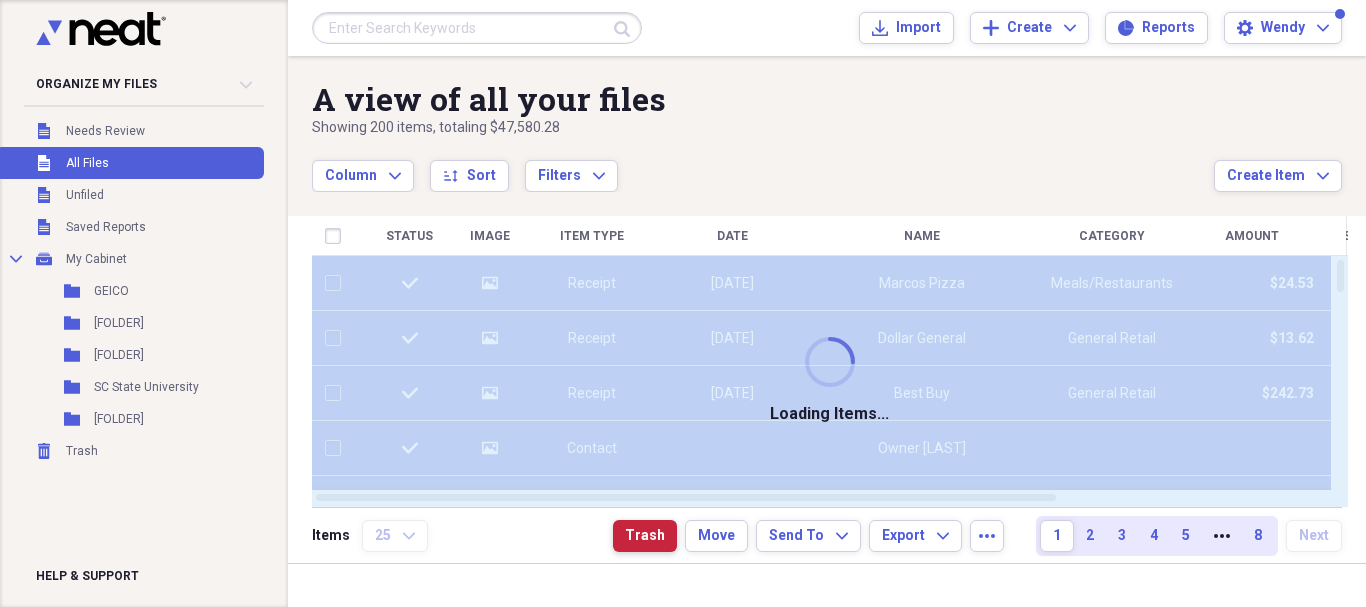 checkbox on "false" 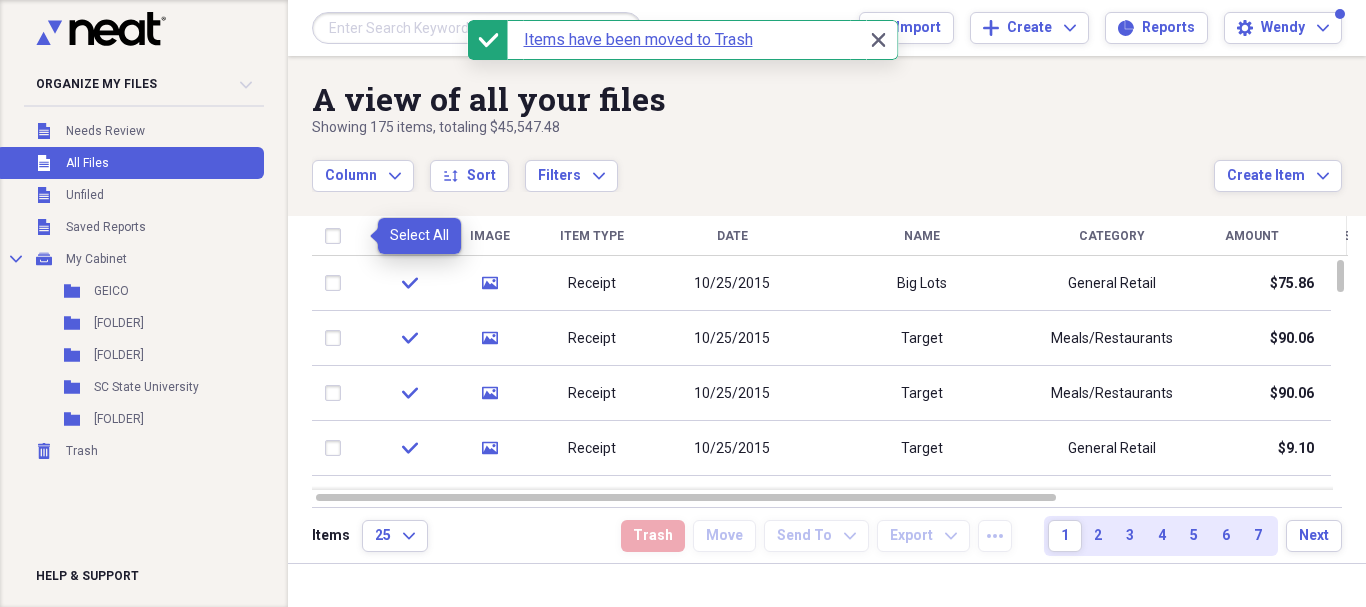 click at bounding box center (337, 236) 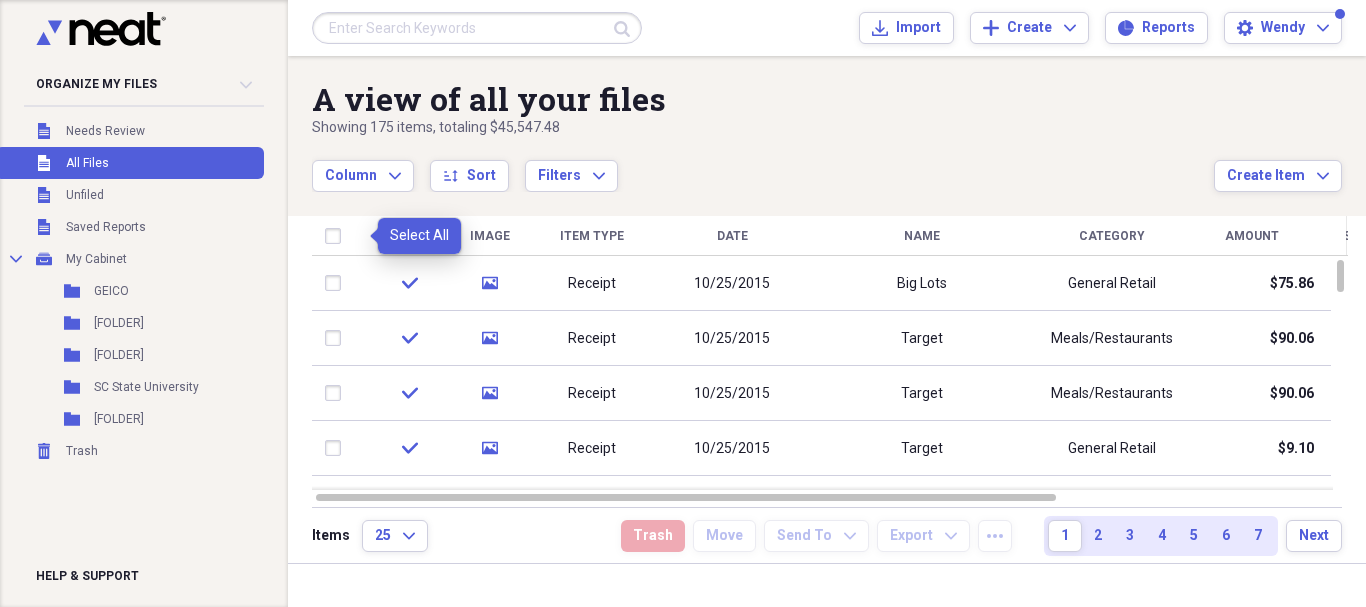 click at bounding box center (337, 236) 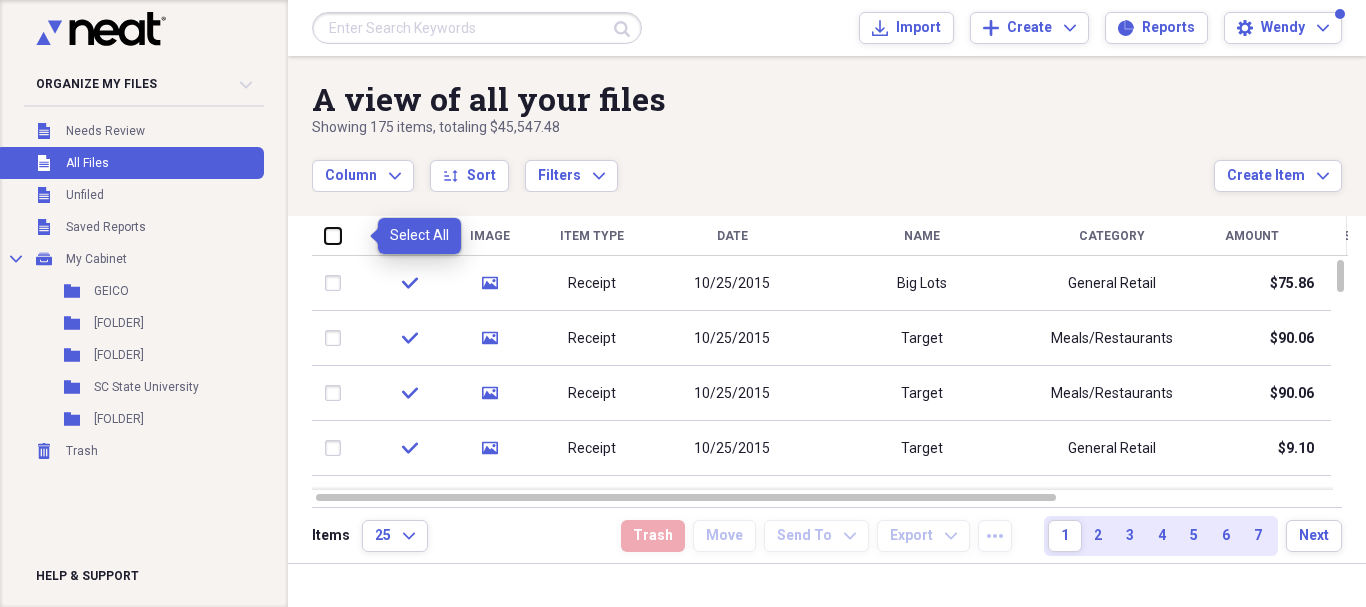 click at bounding box center [325, 235] 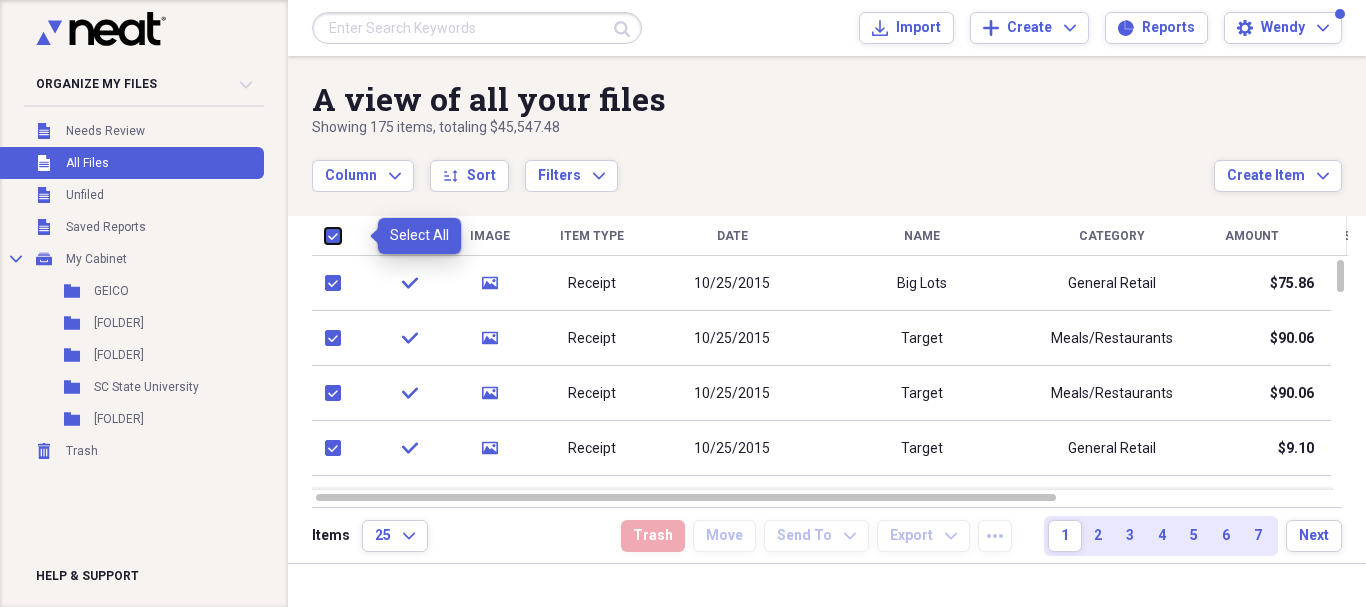 checkbox on "true" 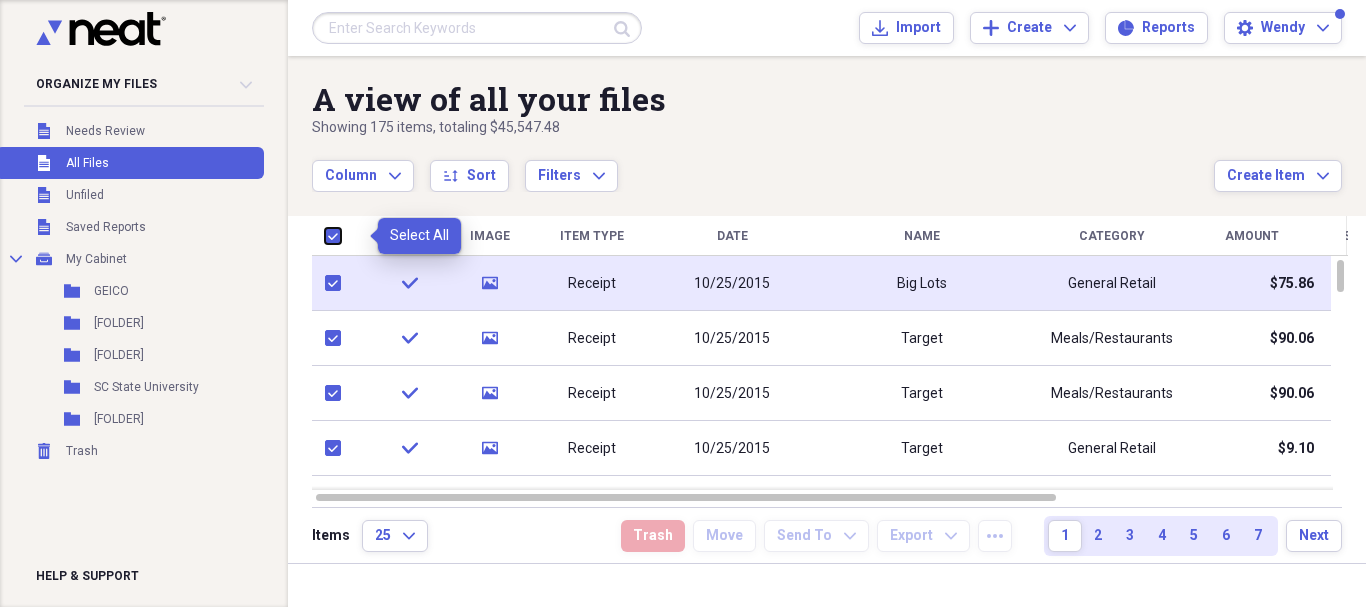checkbox on "true" 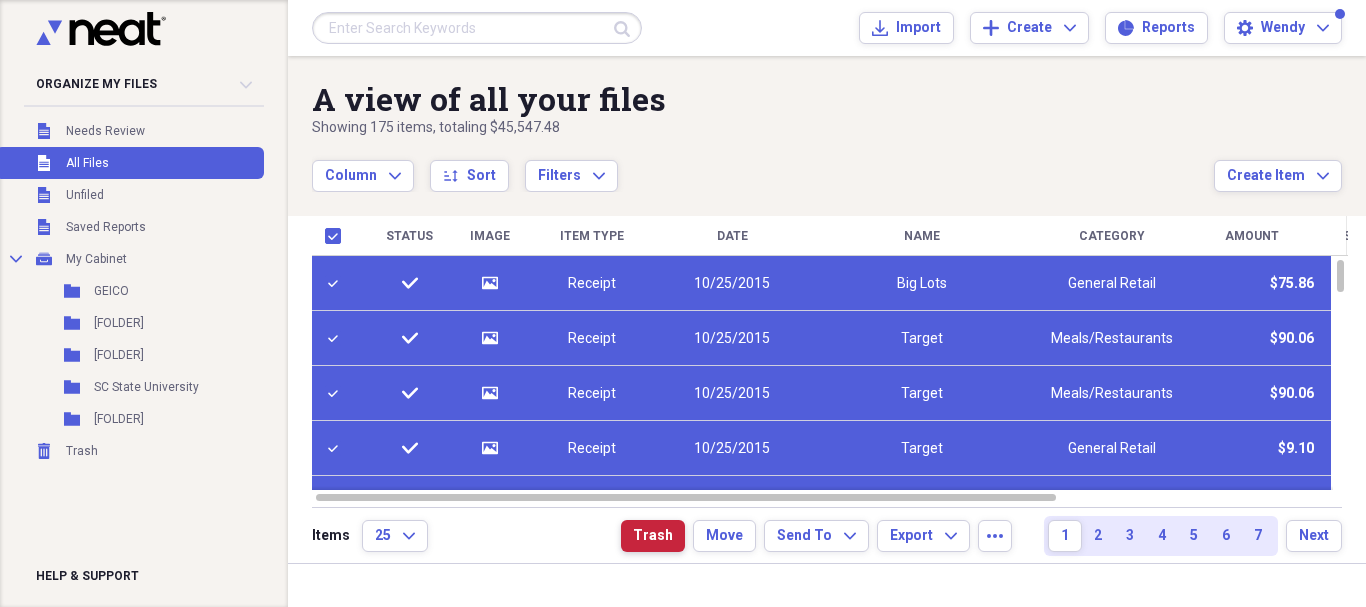 click on "Trash" at bounding box center [653, 536] 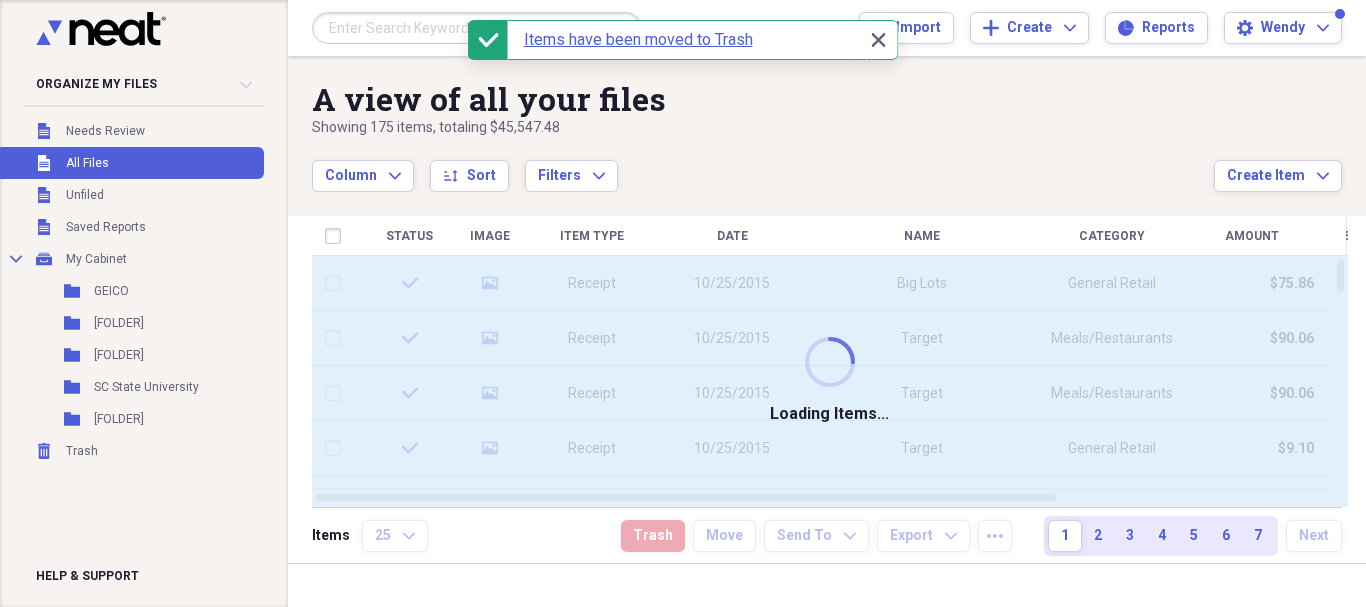 checkbox on "false" 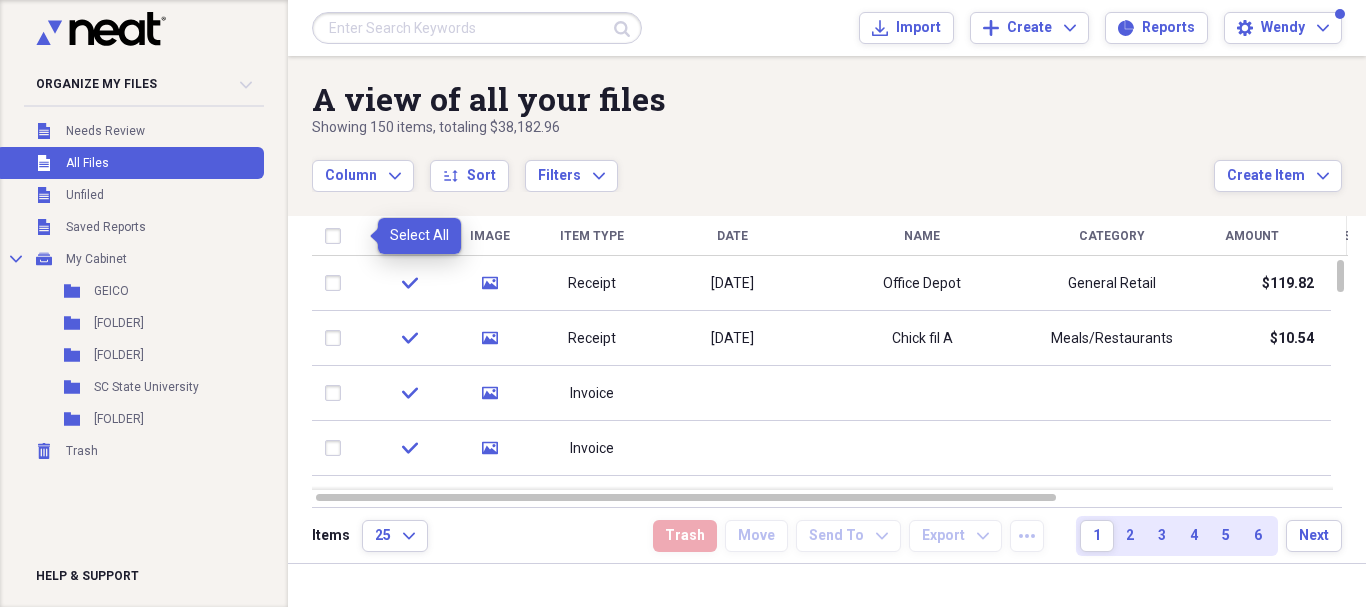 click at bounding box center (337, 236) 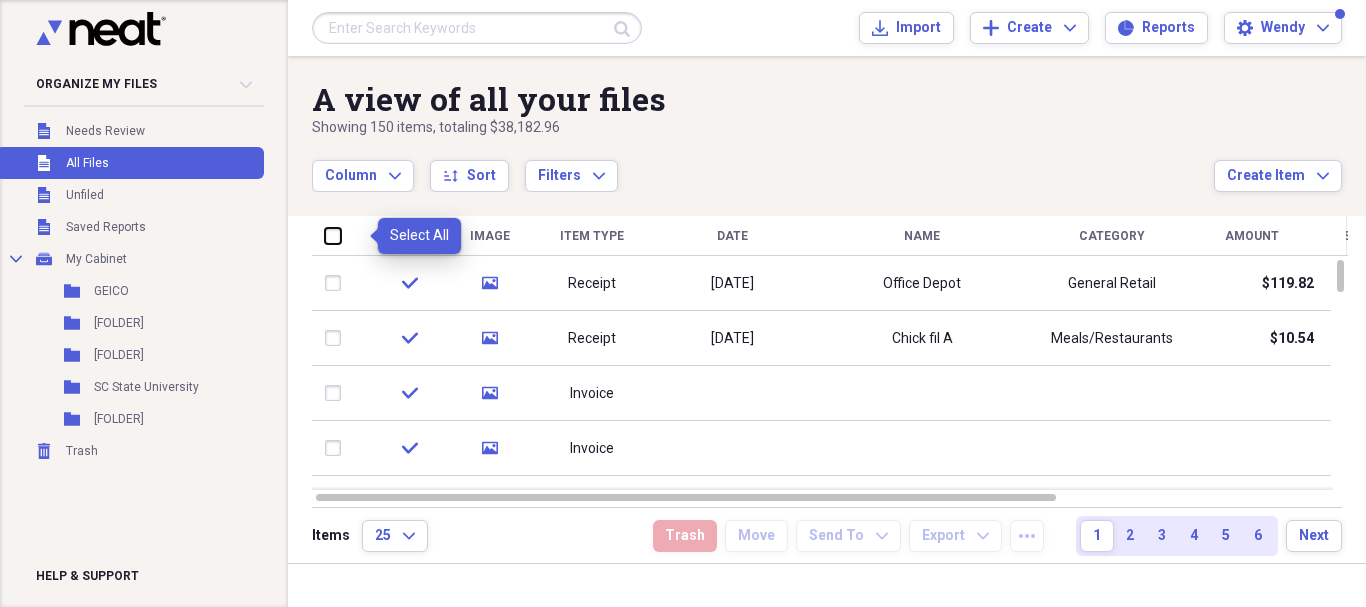 click at bounding box center [325, 235] 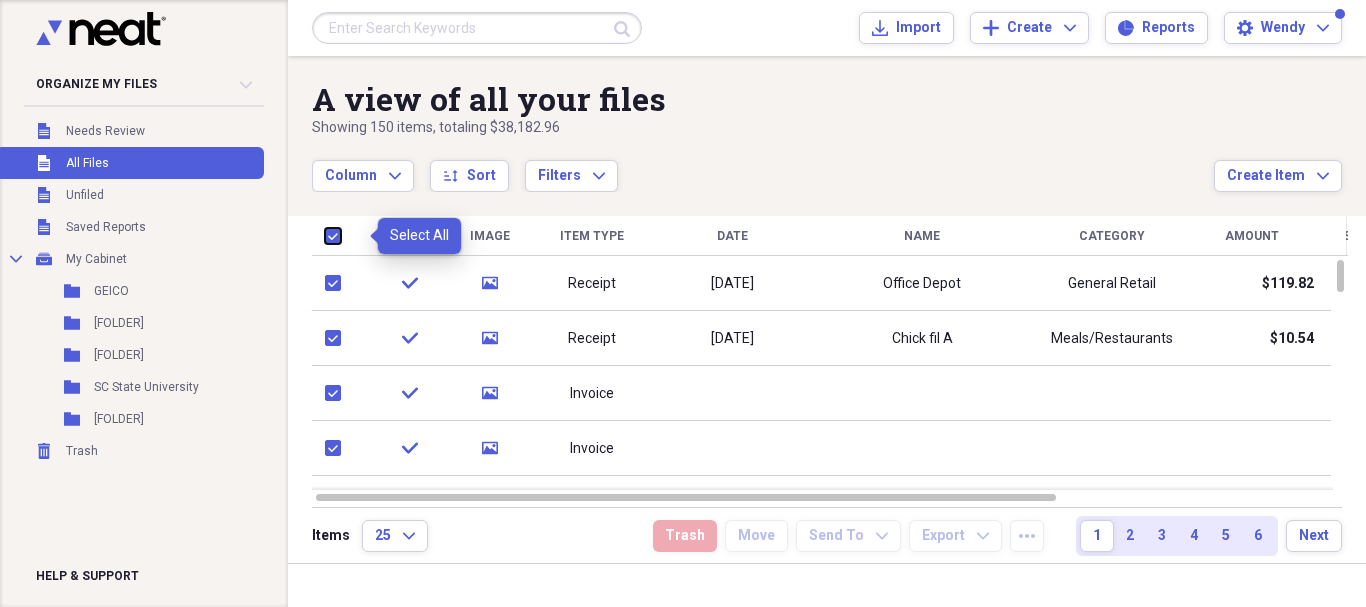 checkbox on "true" 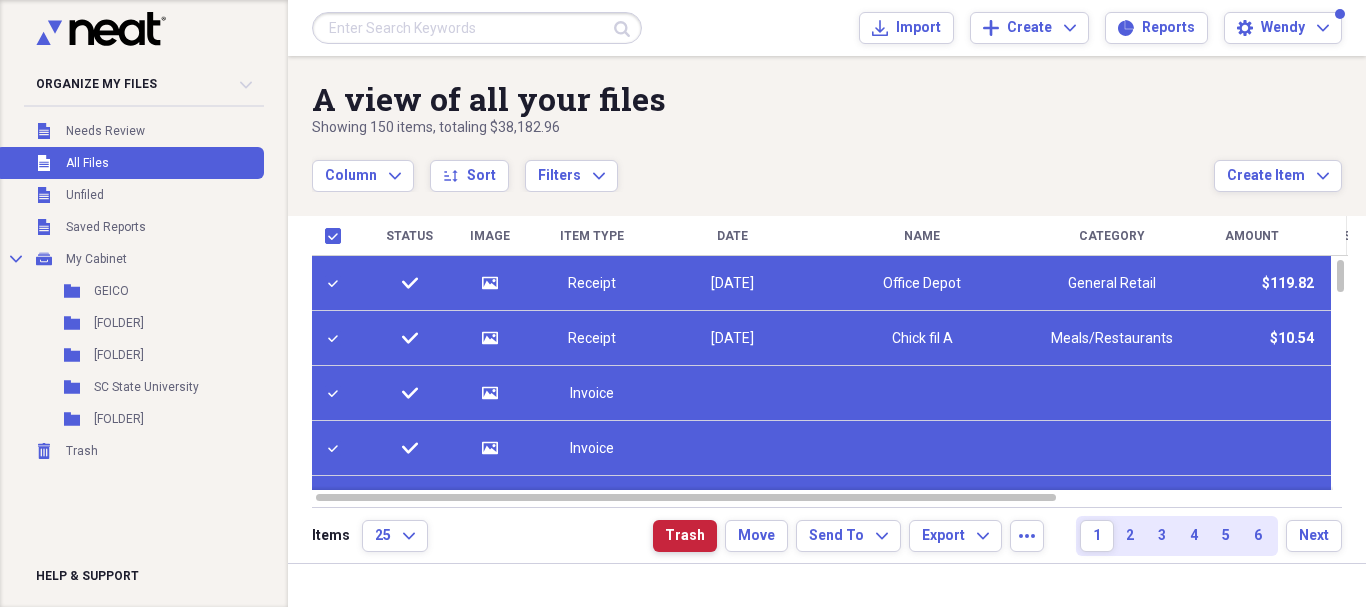 click on "Trash" at bounding box center [685, 536] 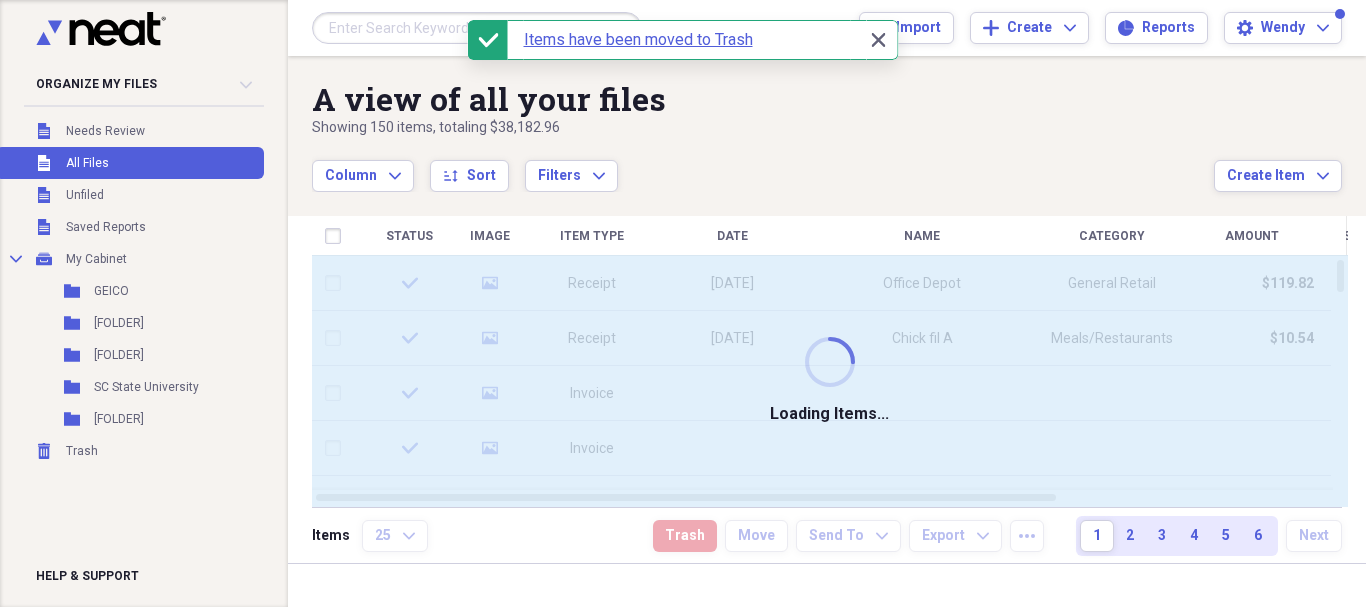 checkbox on "false" 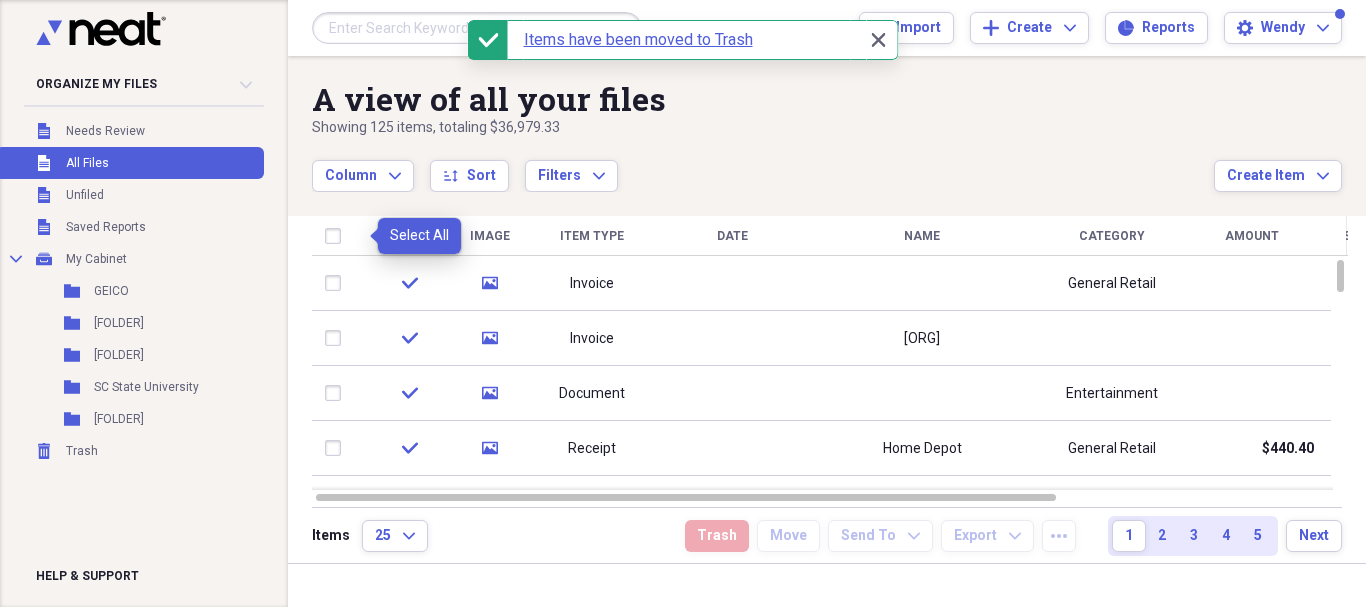 click at bounding box center [337, 236] 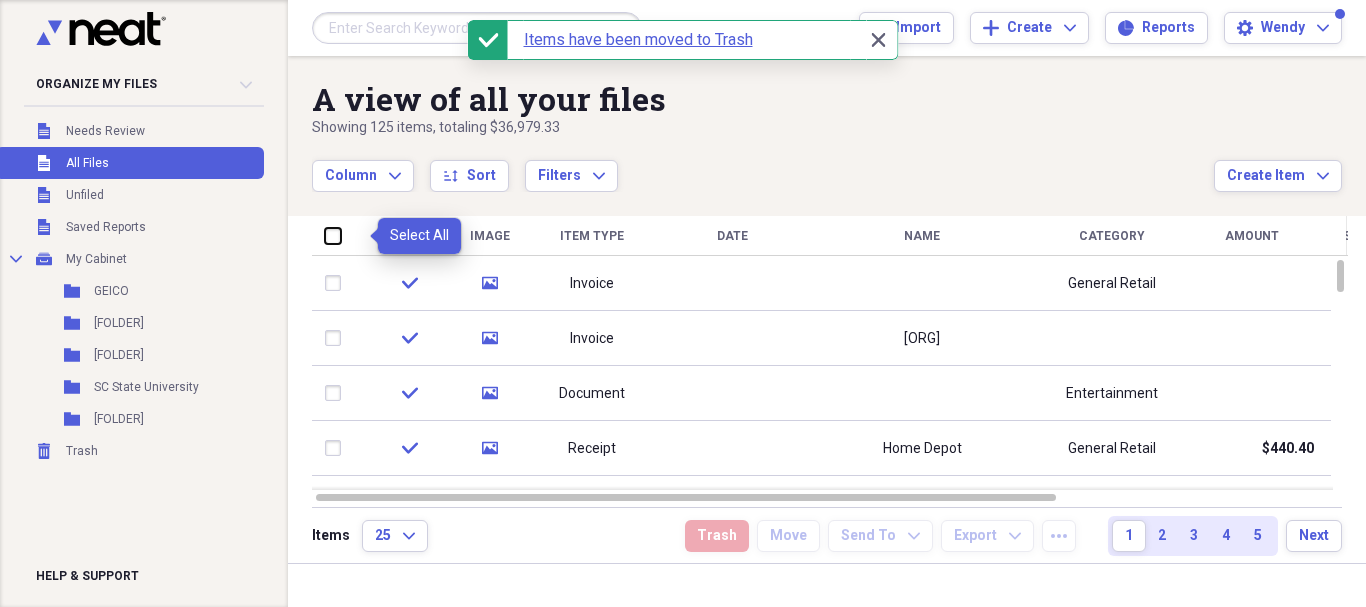 click at bounding box center [325, 235] 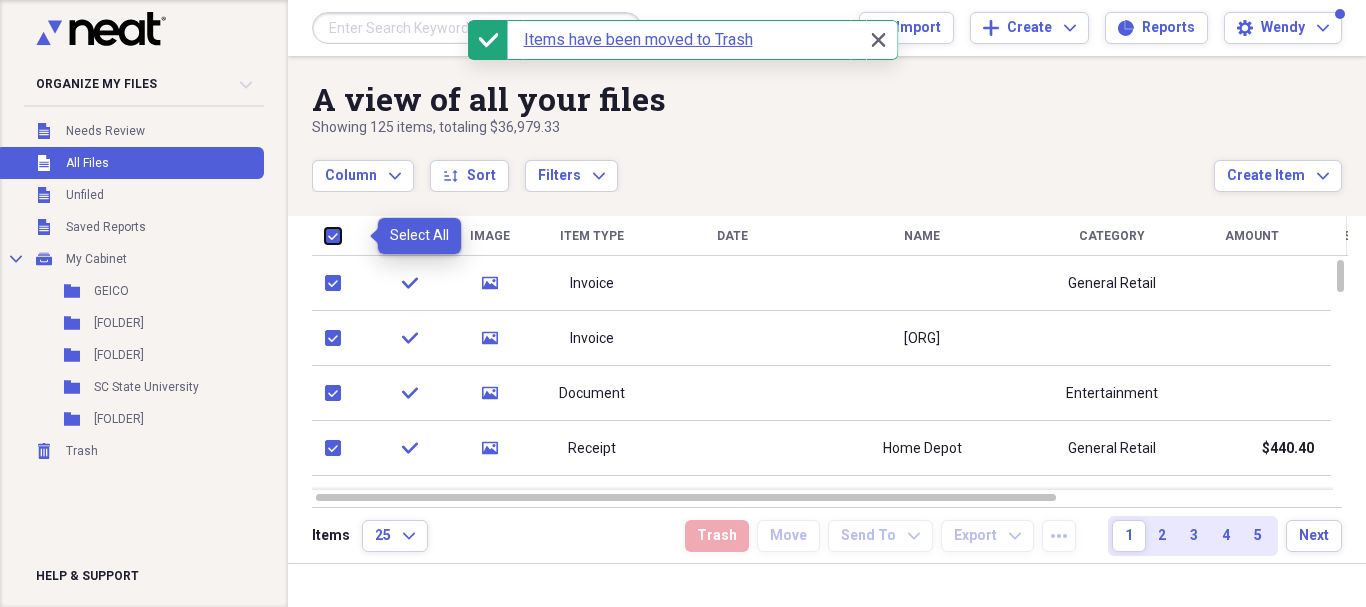 checkbox on "true" 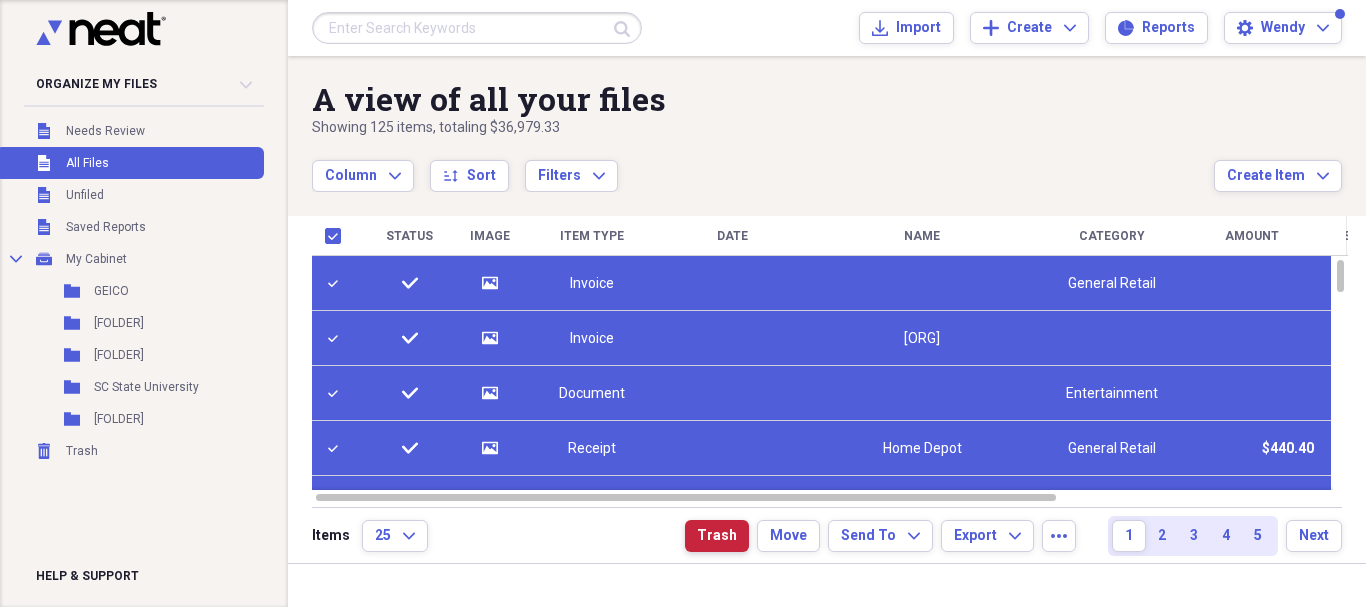 click on "Trash" at bounding box center (717, 536) 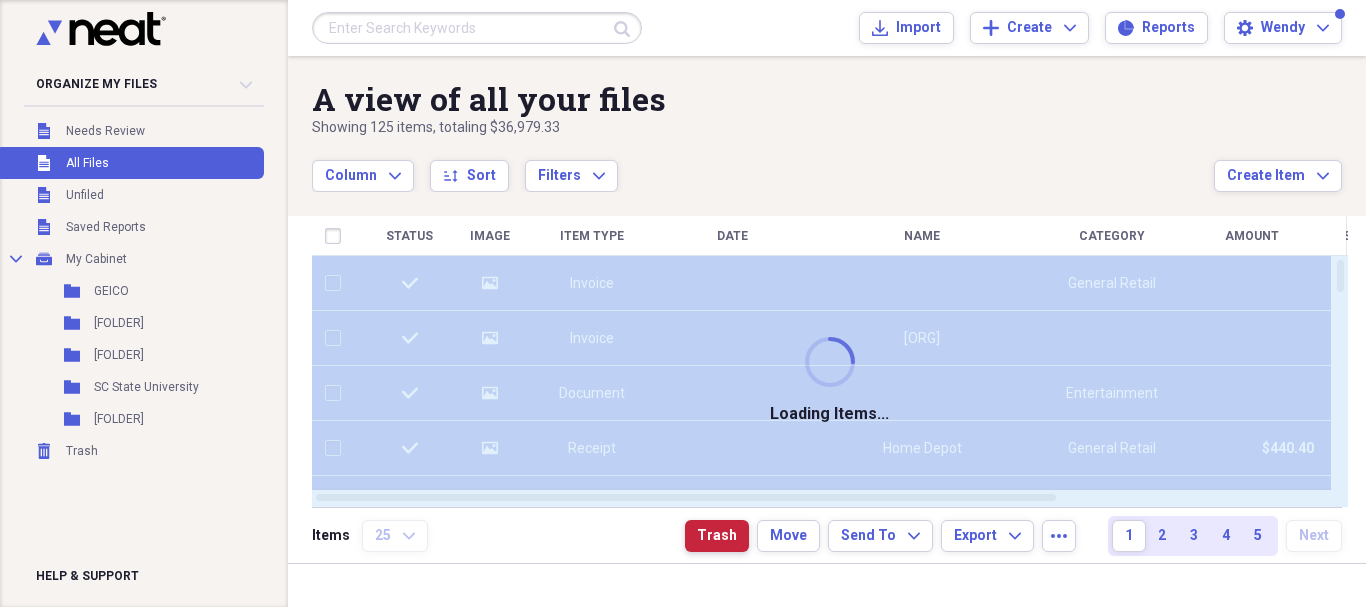 checkbox on "false" 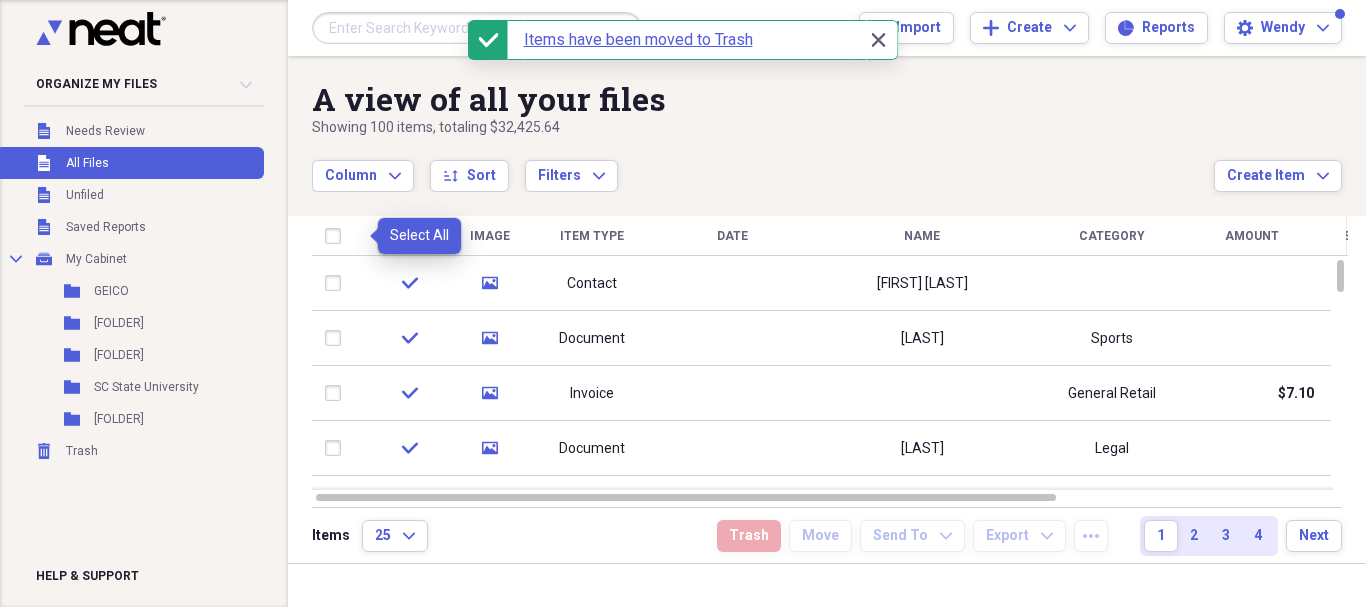click at bounding box center [337, 236] 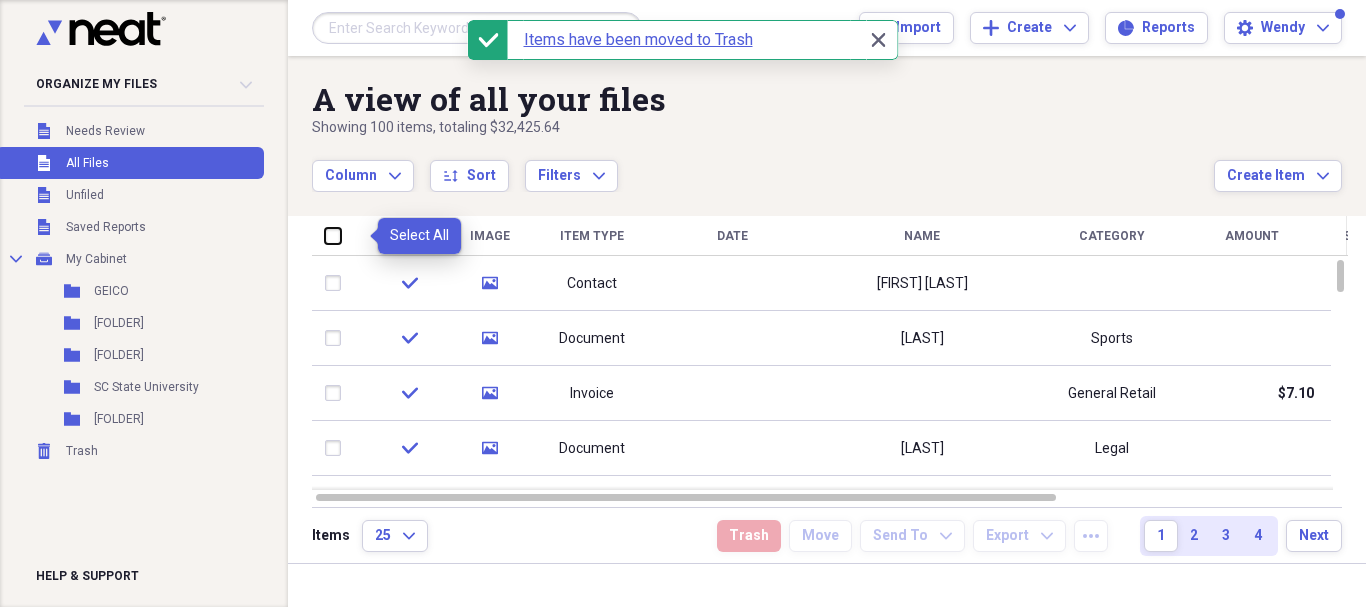 click at bounding box center (325, 235) 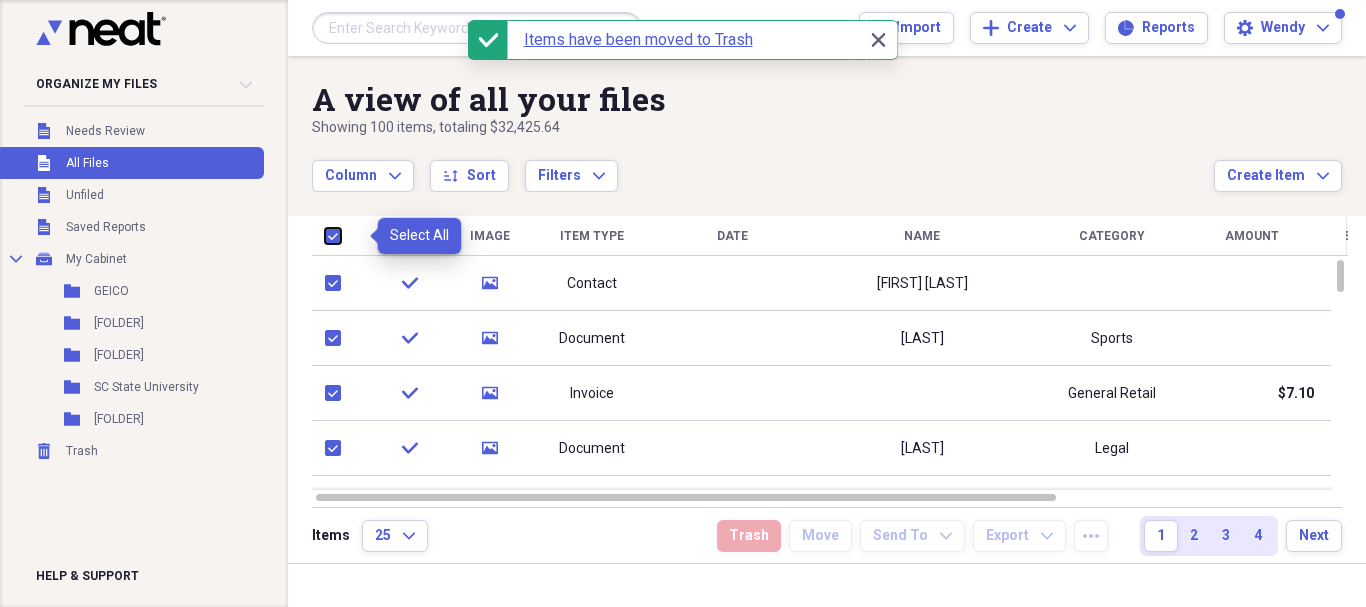 checkbox on "true" 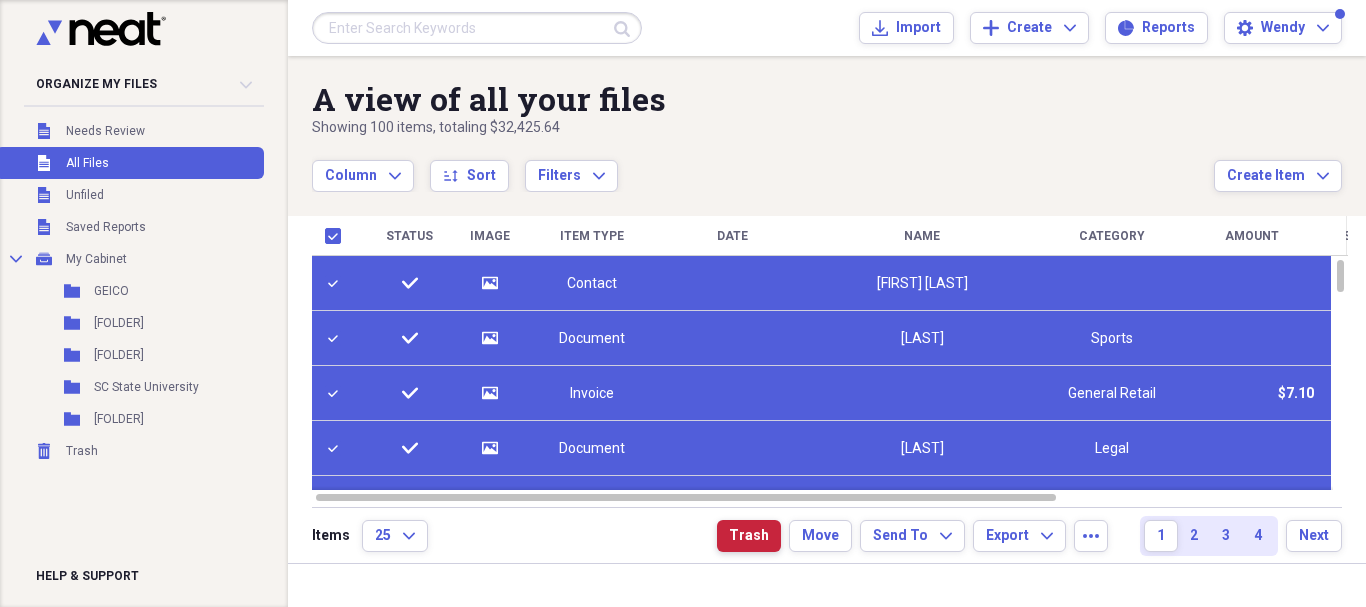 click on "Trash" at bounding box center (749, 536) 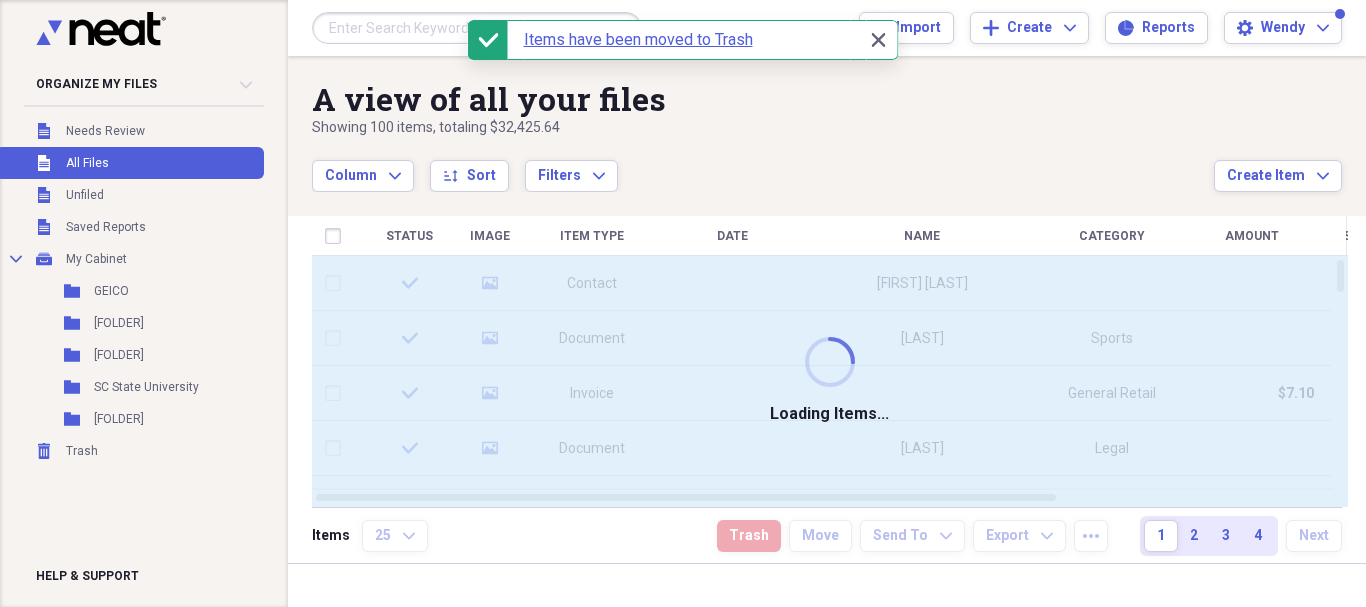 checkbox on "false" 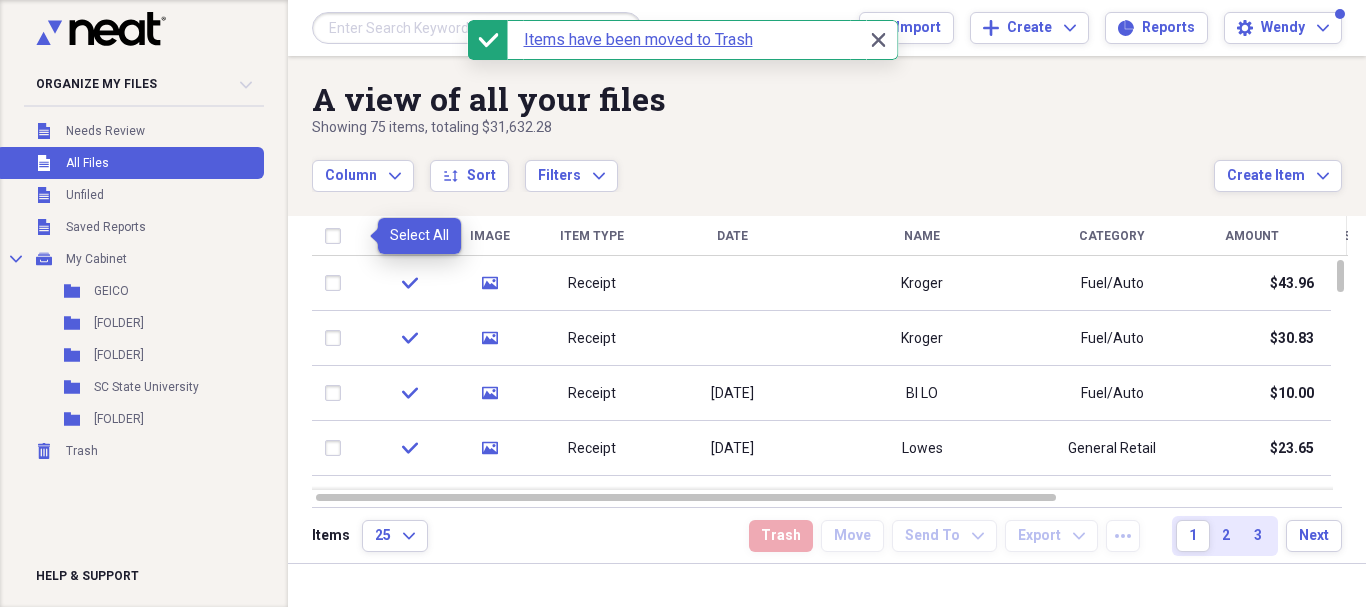 click at bounding box center (337, 236) 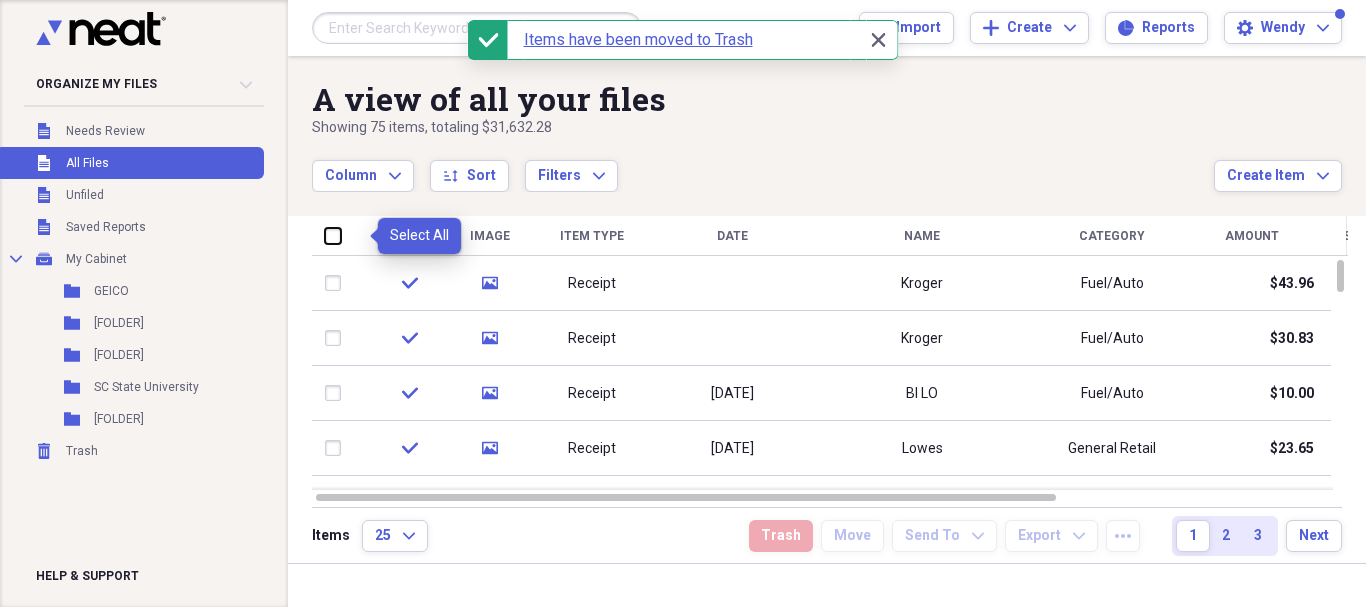 click at bounding box center (325, 235) 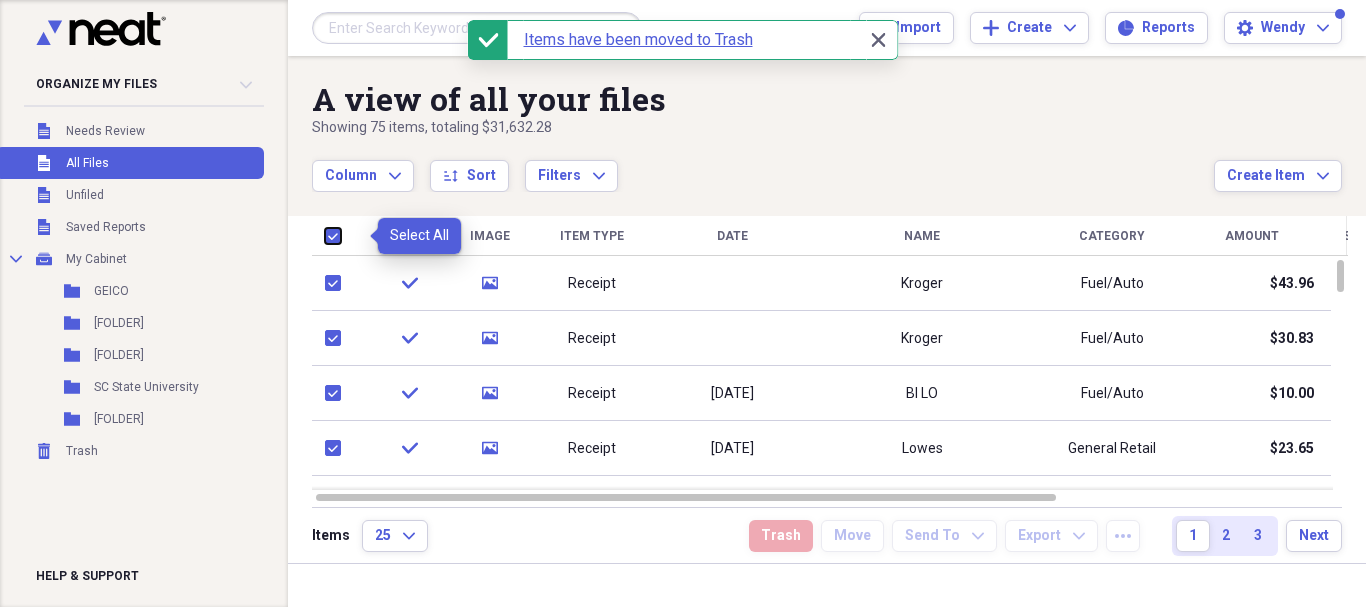 checkbox on "true" 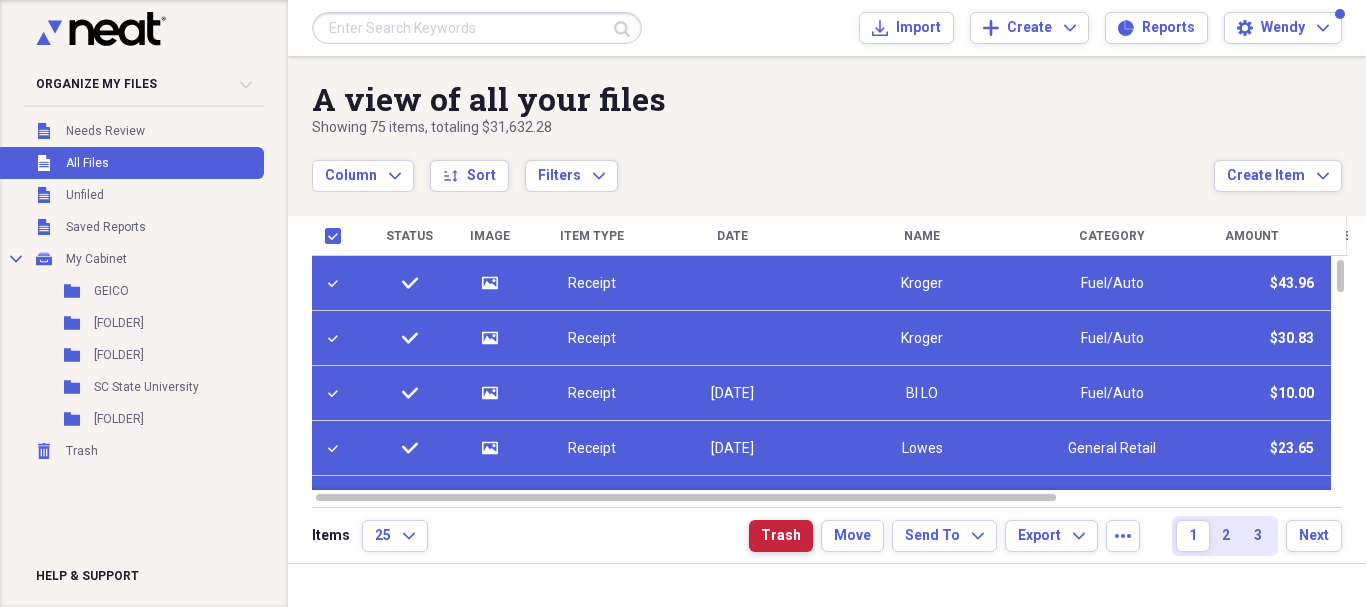 click on "Trash" at bounding box center (781, 536) 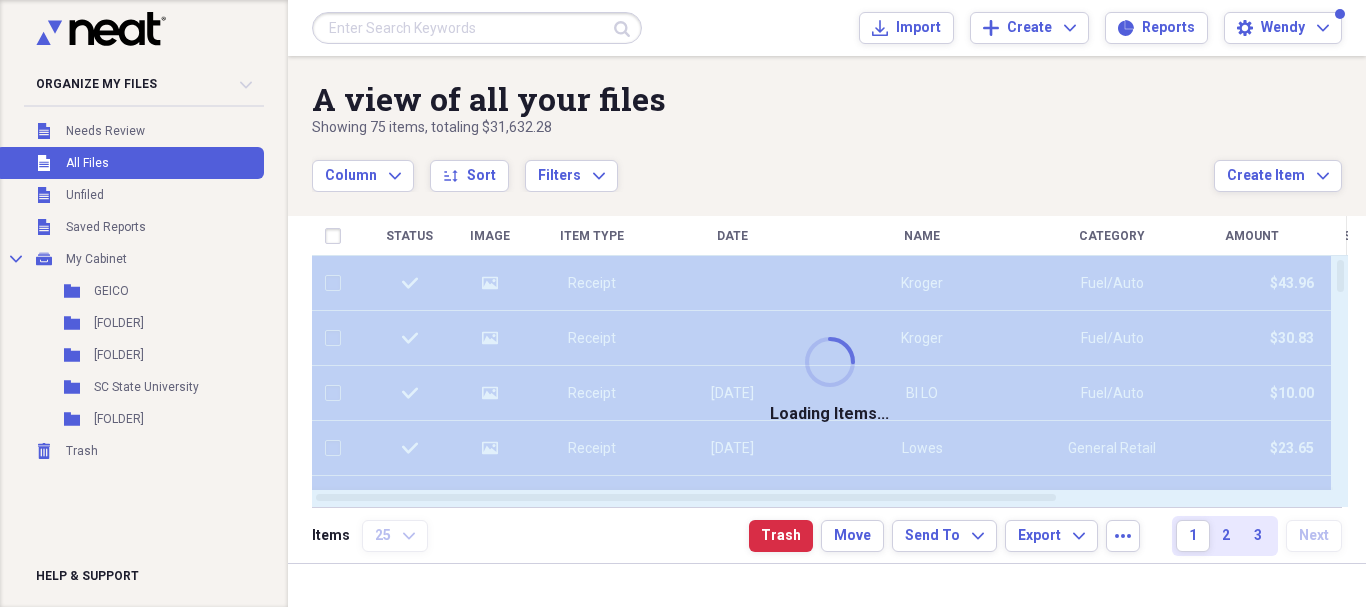 checkbox on "false" 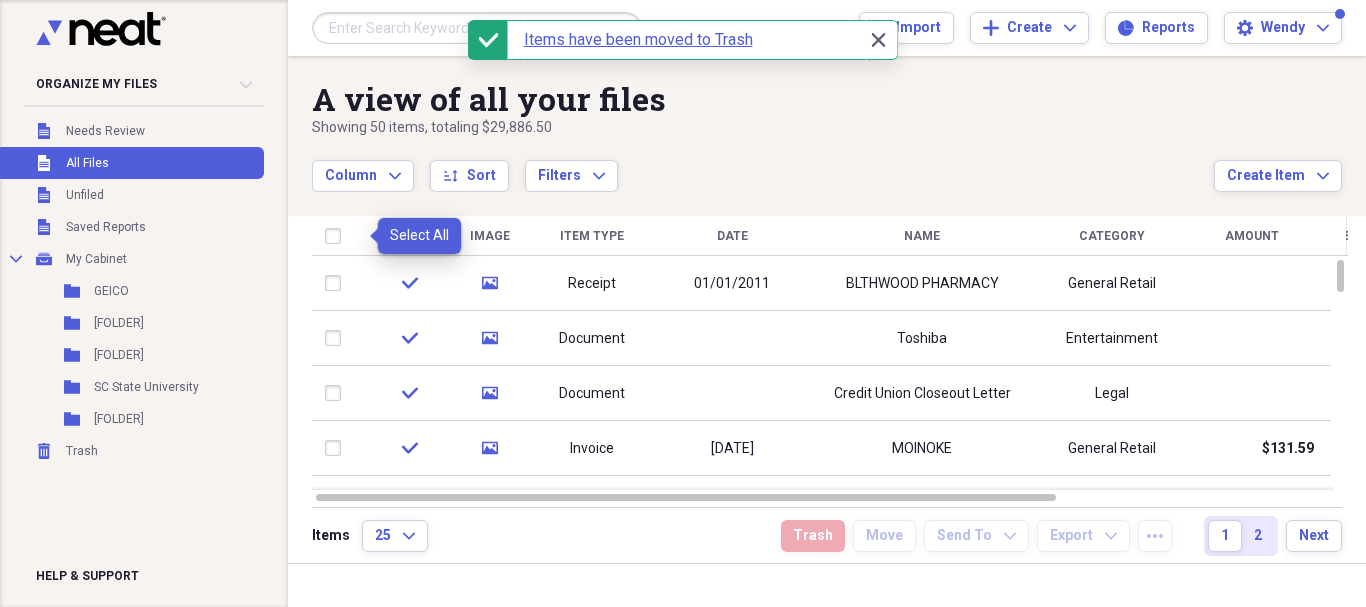click at bounding box center (337, 236) 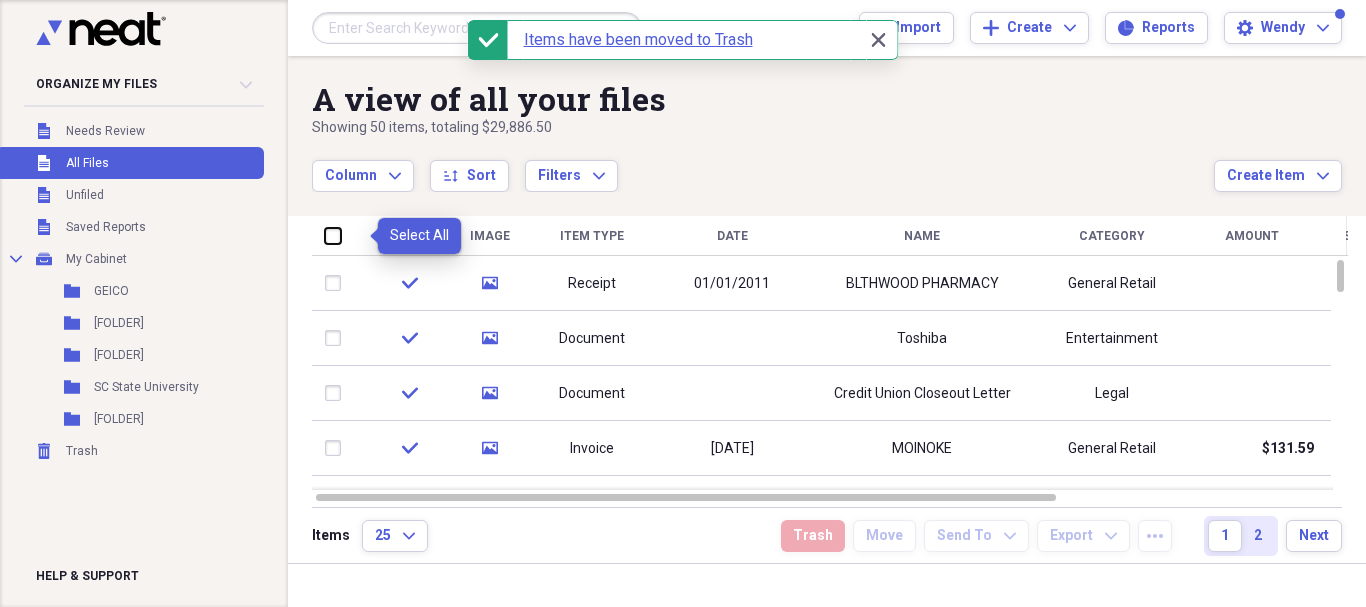 click at bounding box center [325, 235] 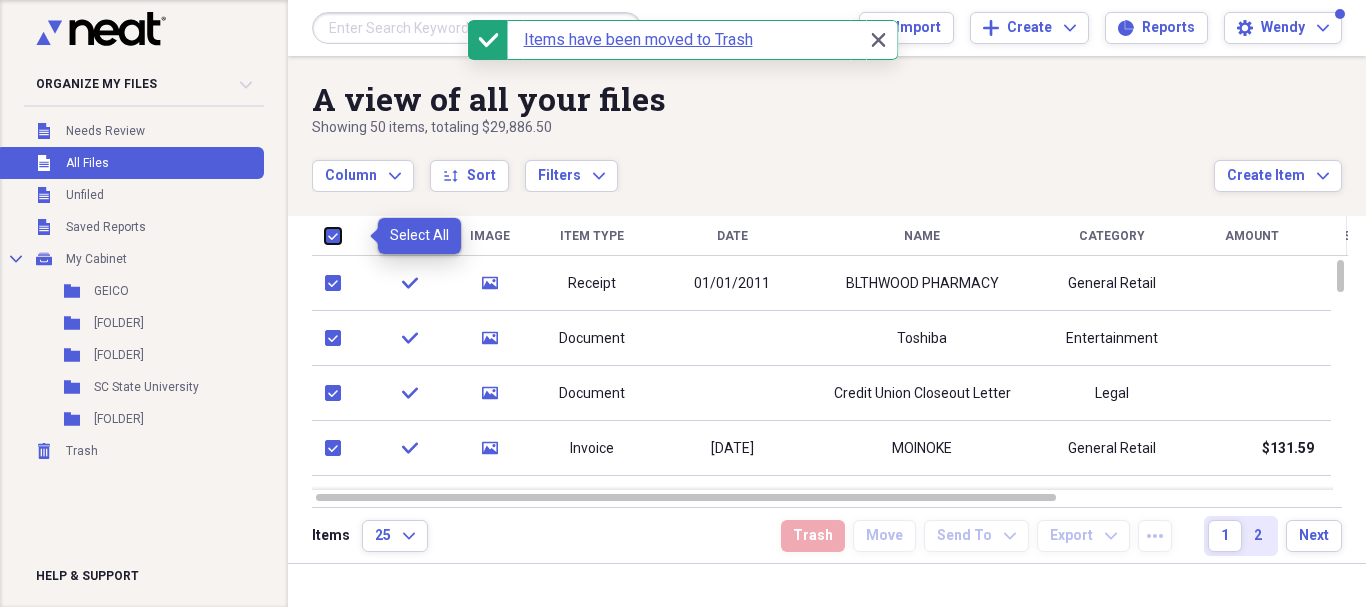 checkbox on "true" 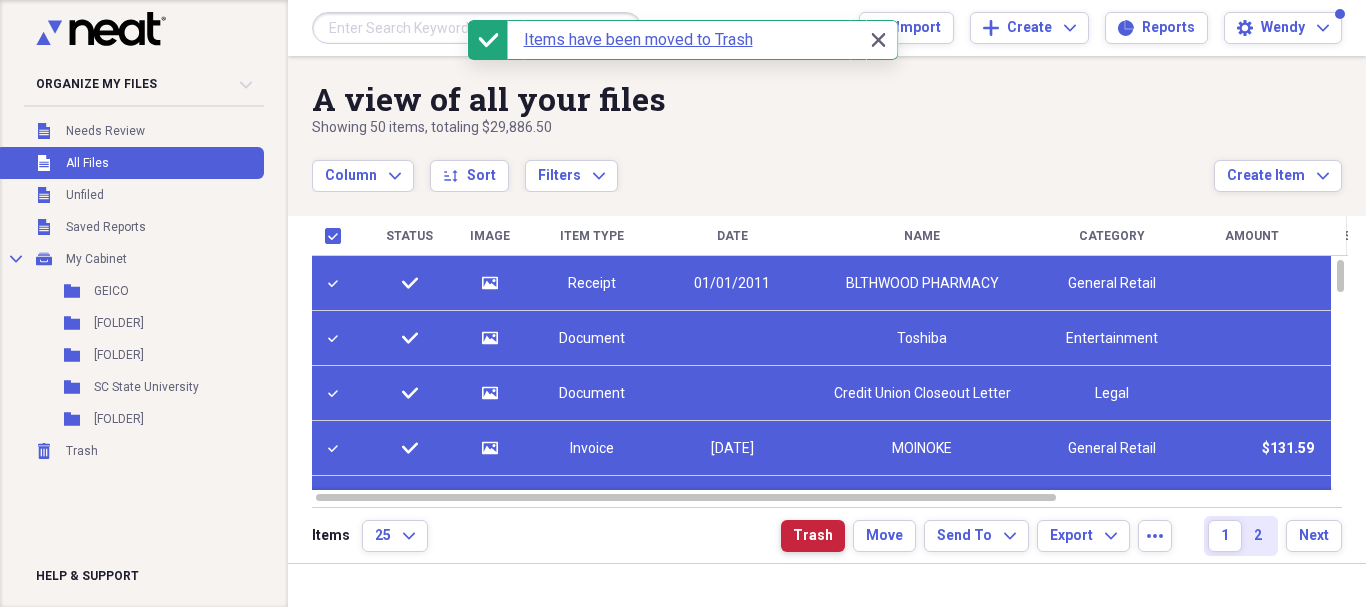 click on "Trash" at bounding box center [813, 536] 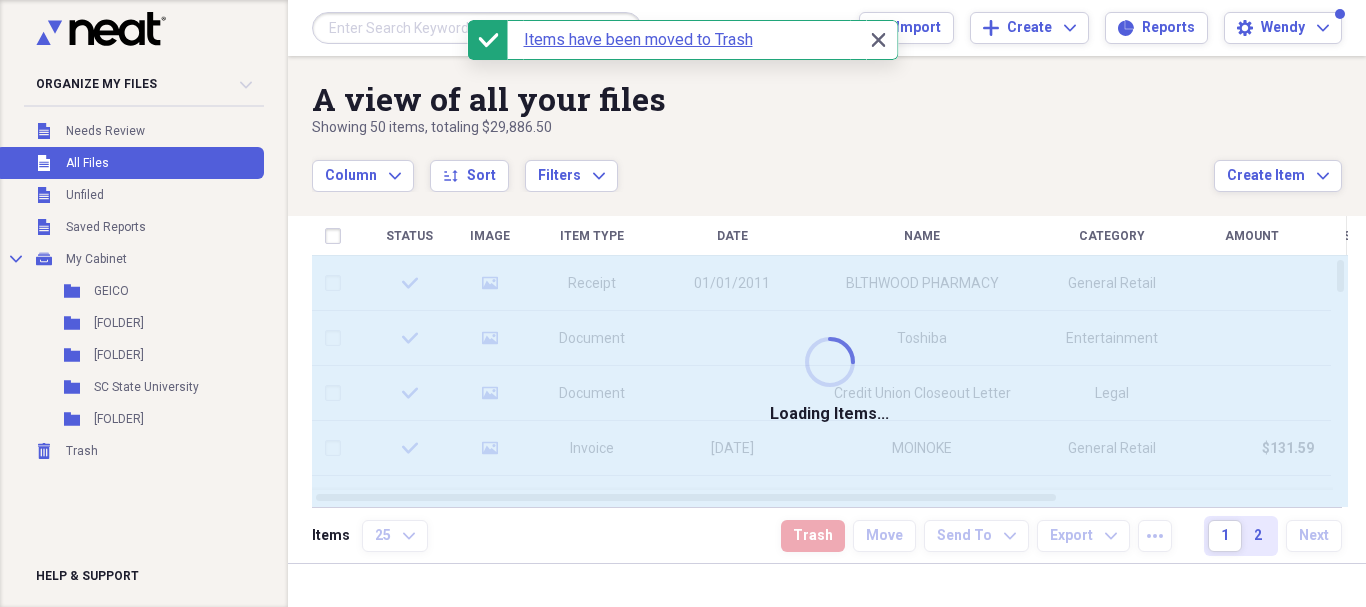 checkbox on "false" 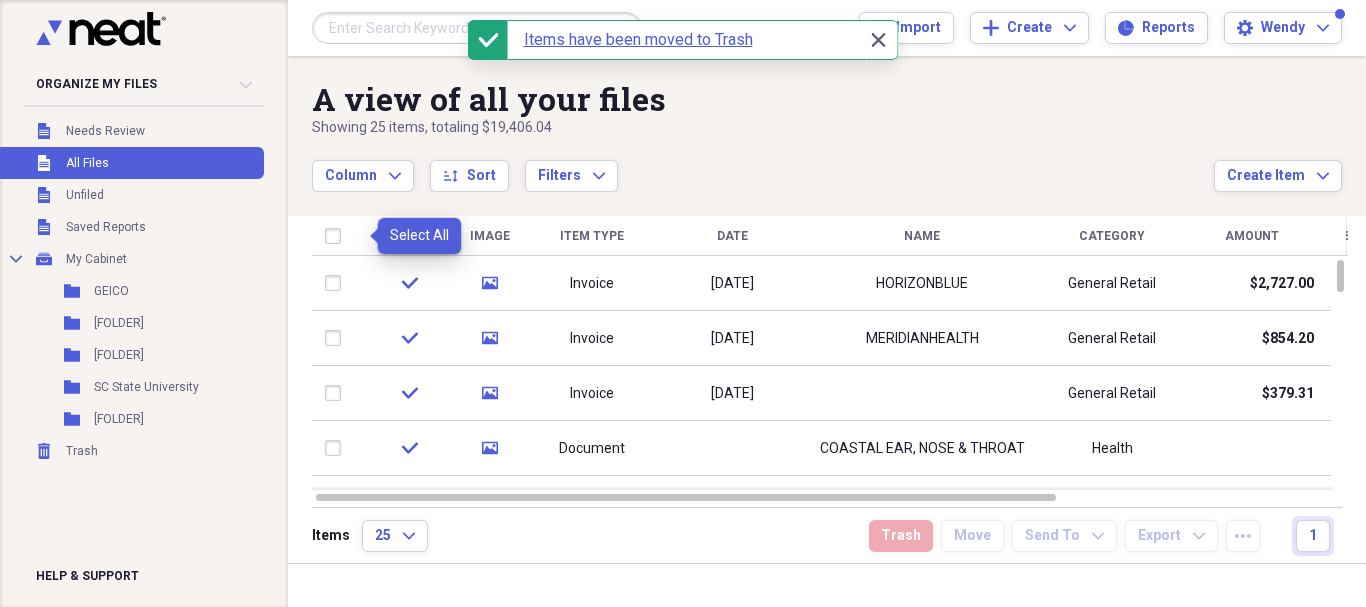 click at bounding box center (337, 236) 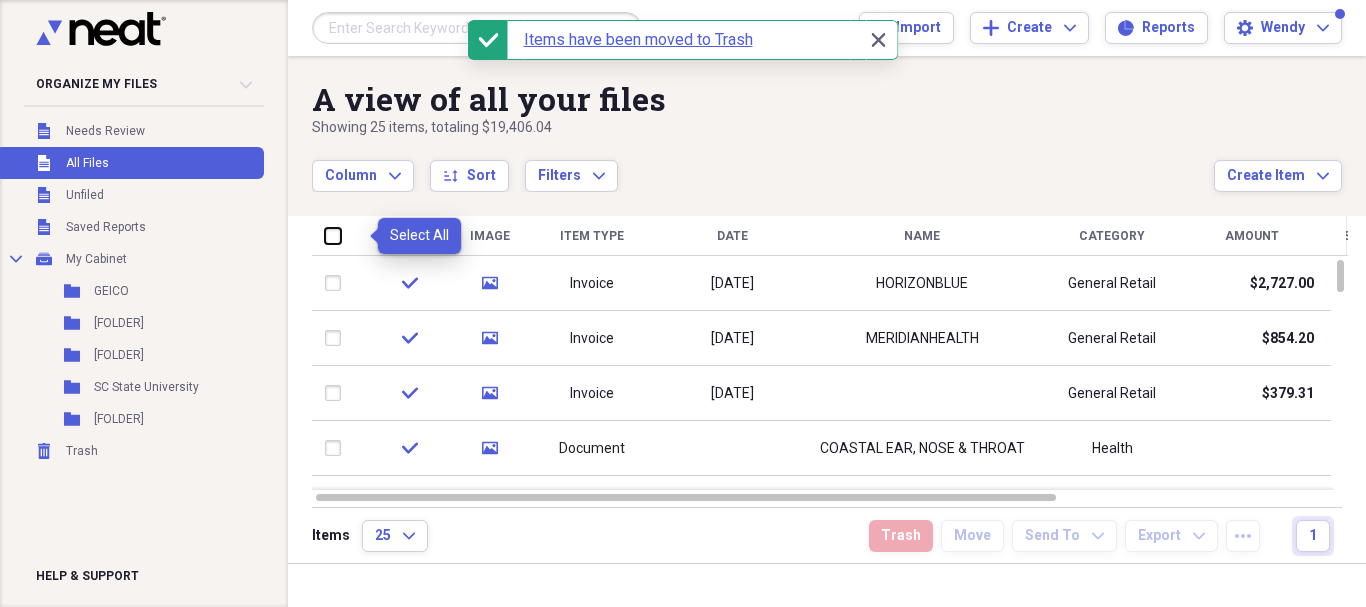 click at bounding box center [325, 235] 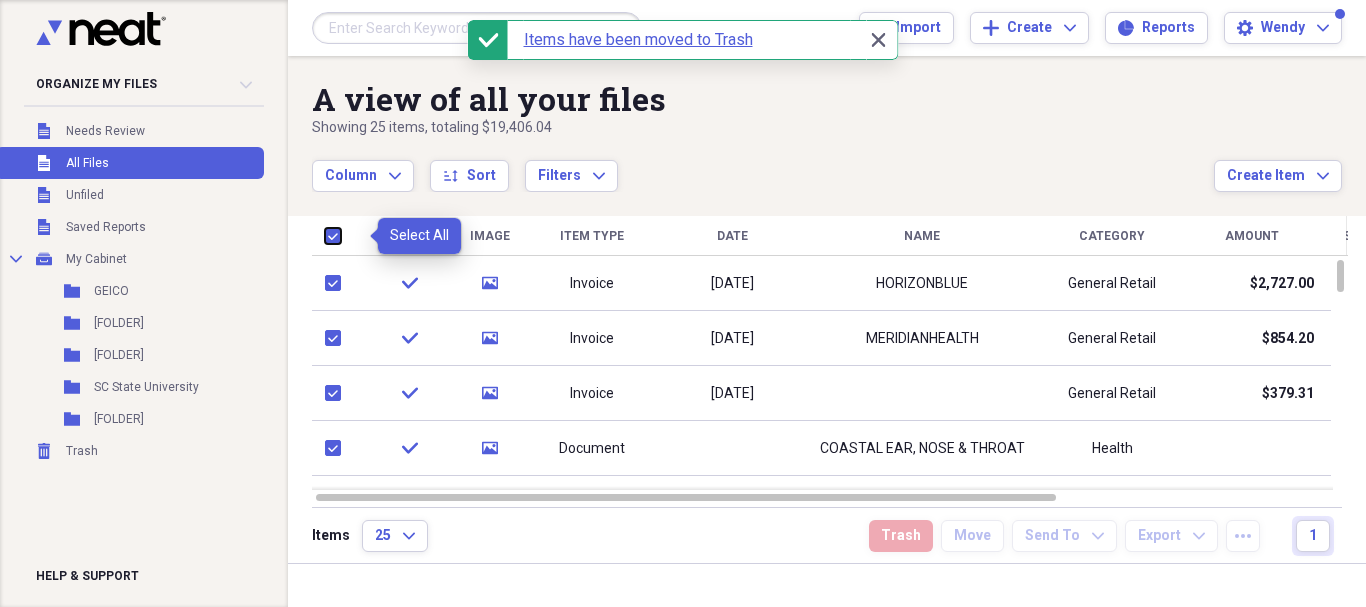 checkbox on "true" 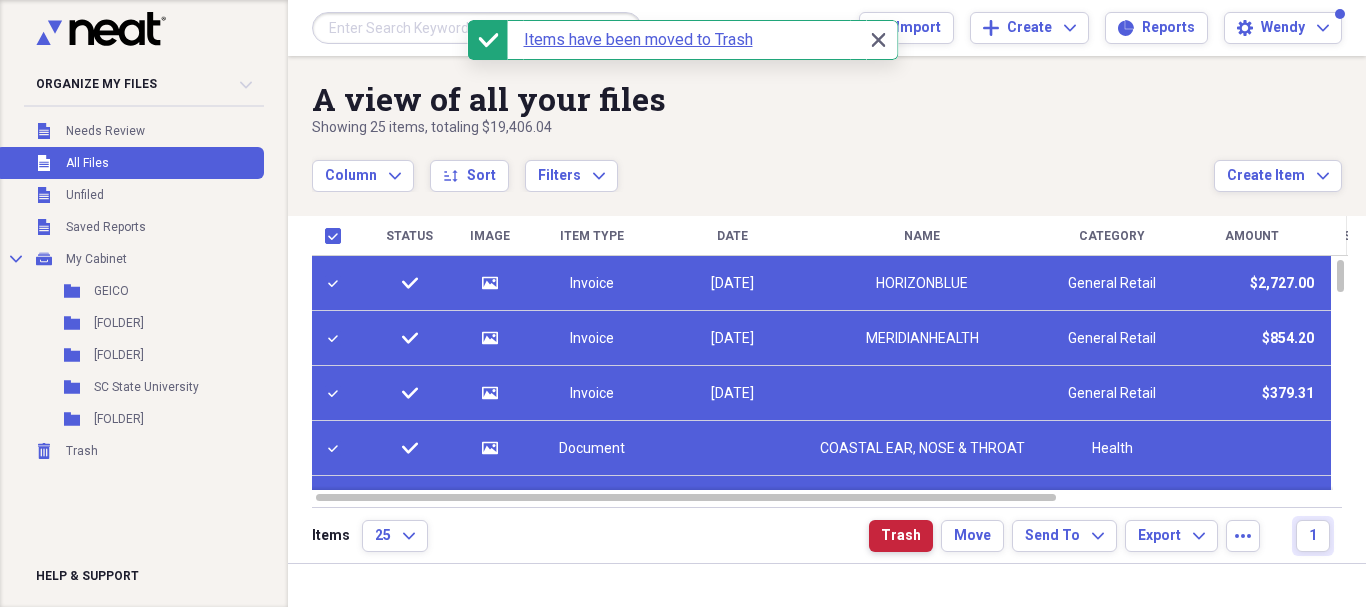 click on "Trash" at bounding box center [901, 536] 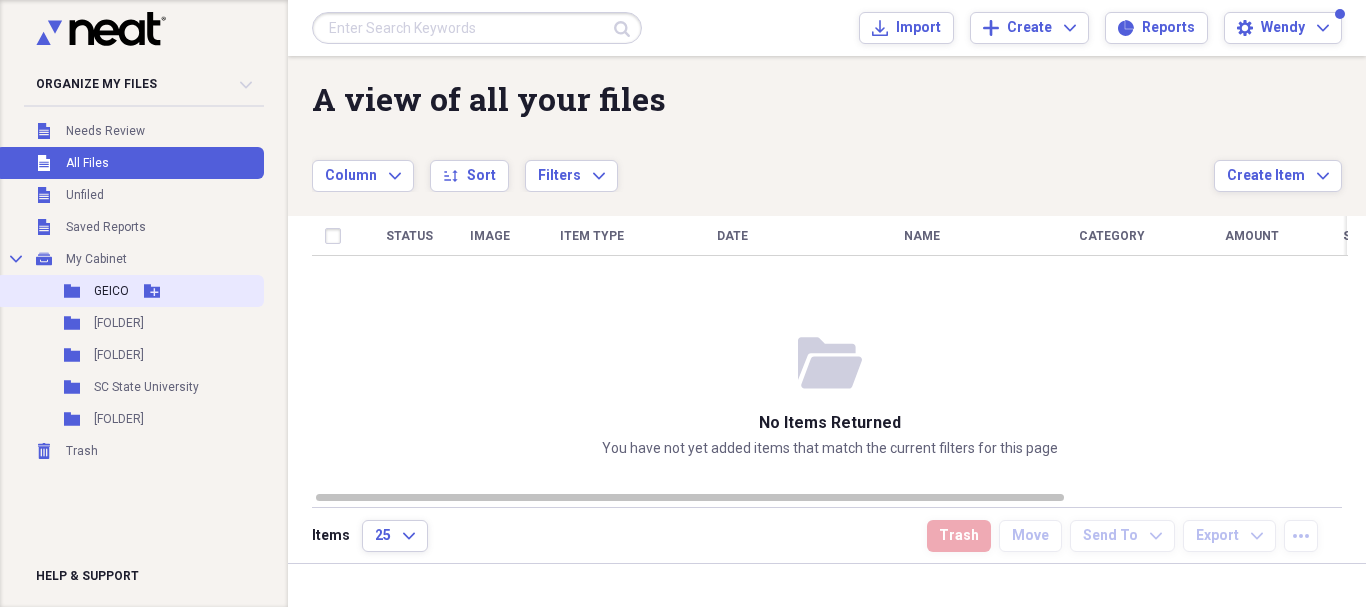 click on "GEICO" at bounding box center (111, 291) 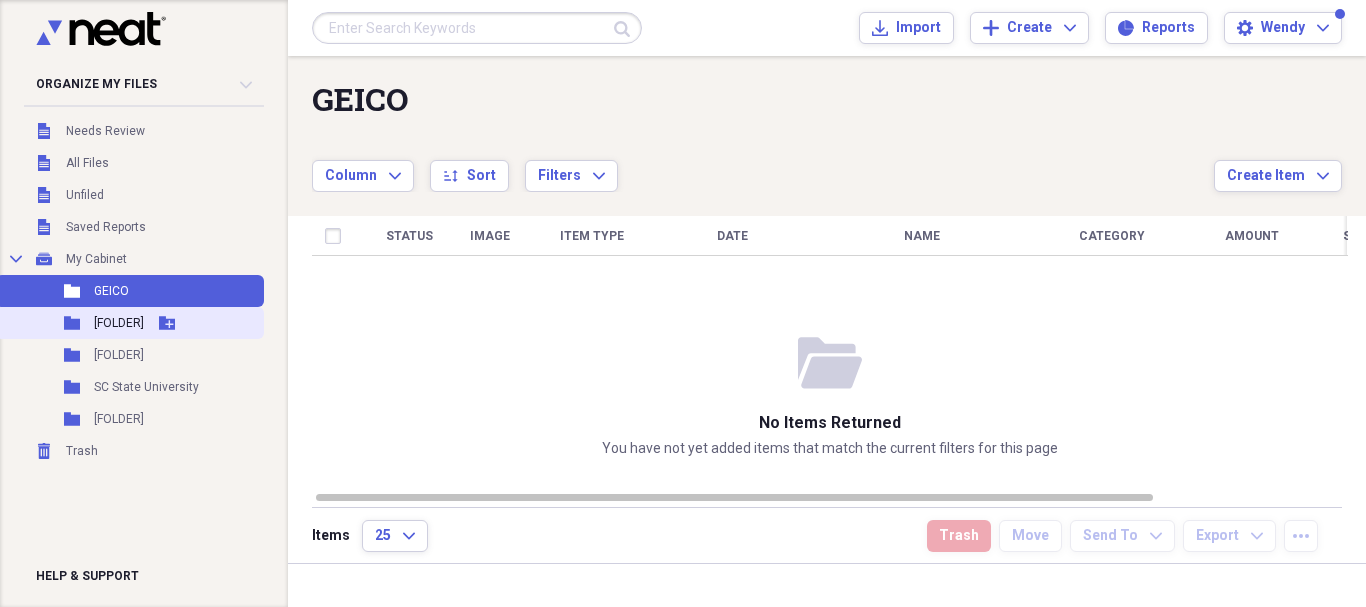 click on "Folder [FOLDER] Add Folder" at bounding box center (130, 323) 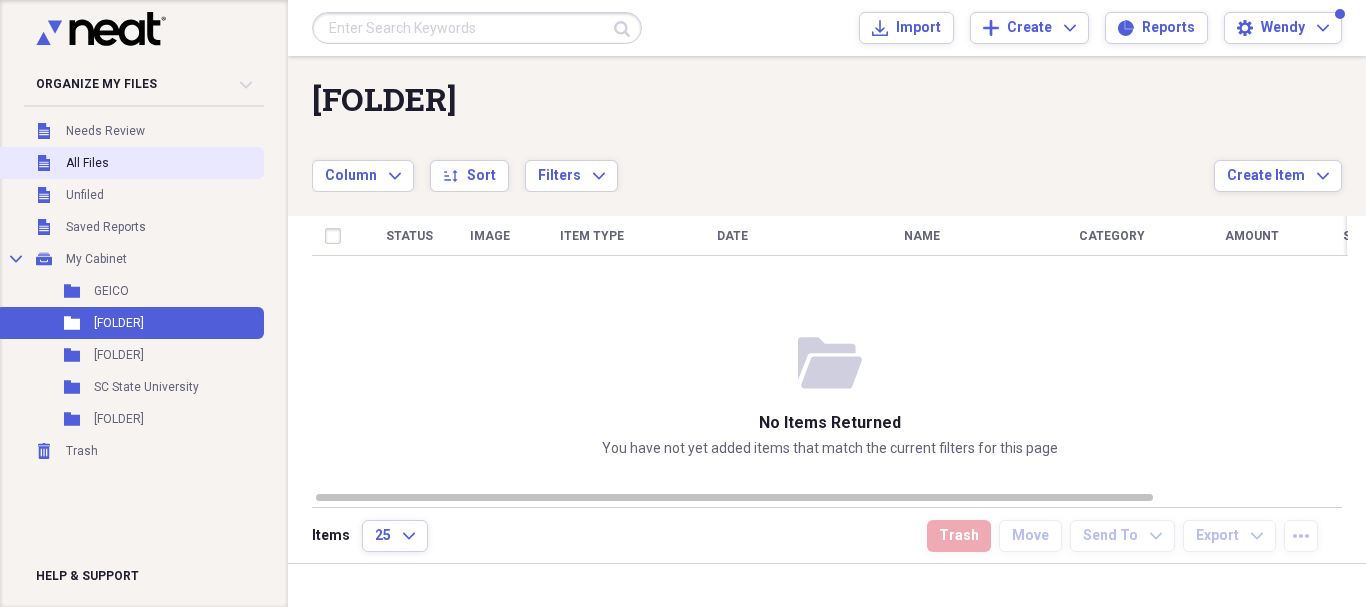 click on "All Files" at bounding box center (87, 163) 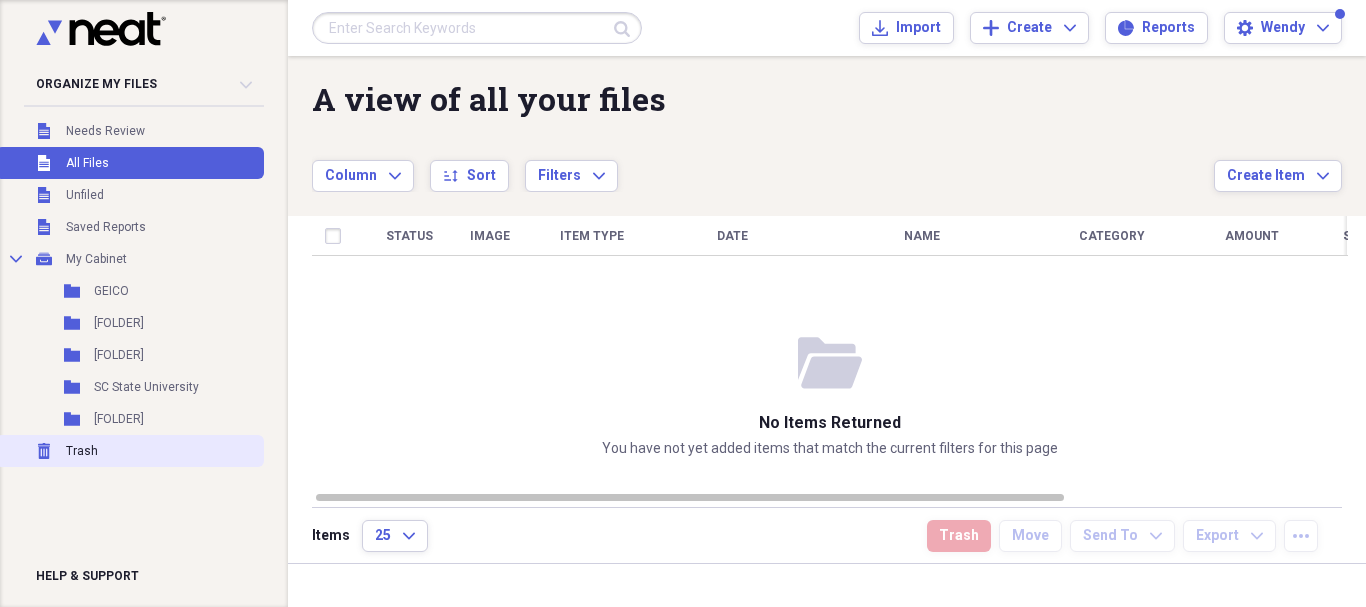 click on "Trash" at bounding box center [82, 451] 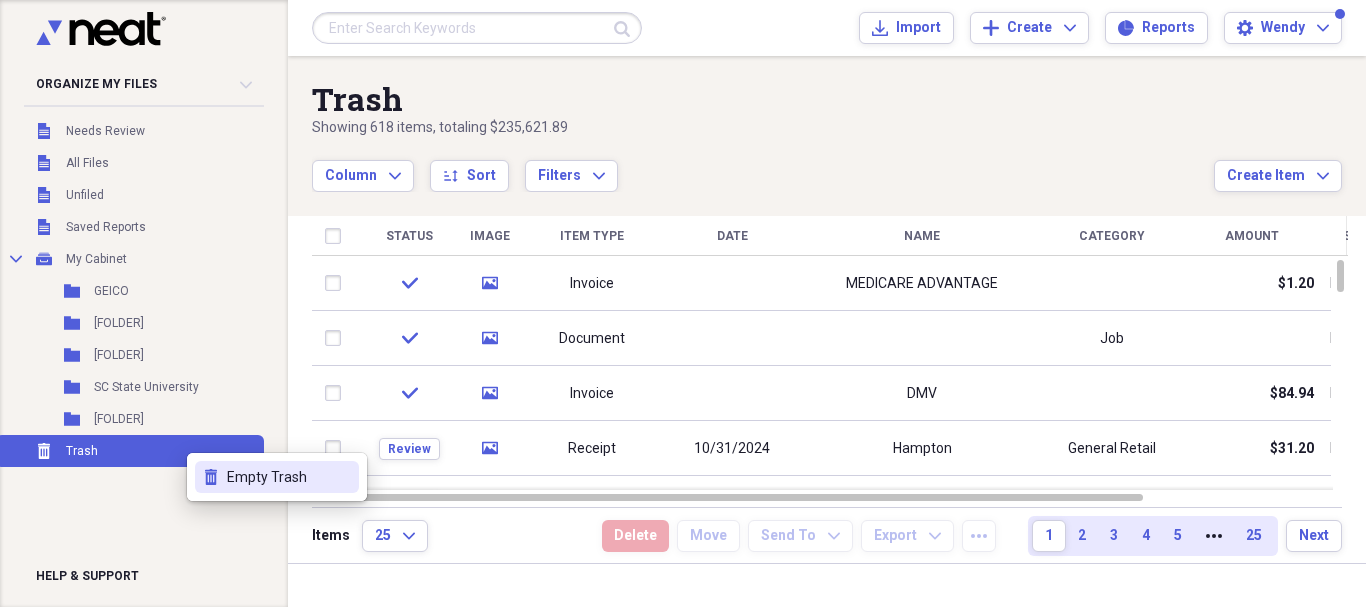 click on "Empty Trash" at bounding box center [289, 477] 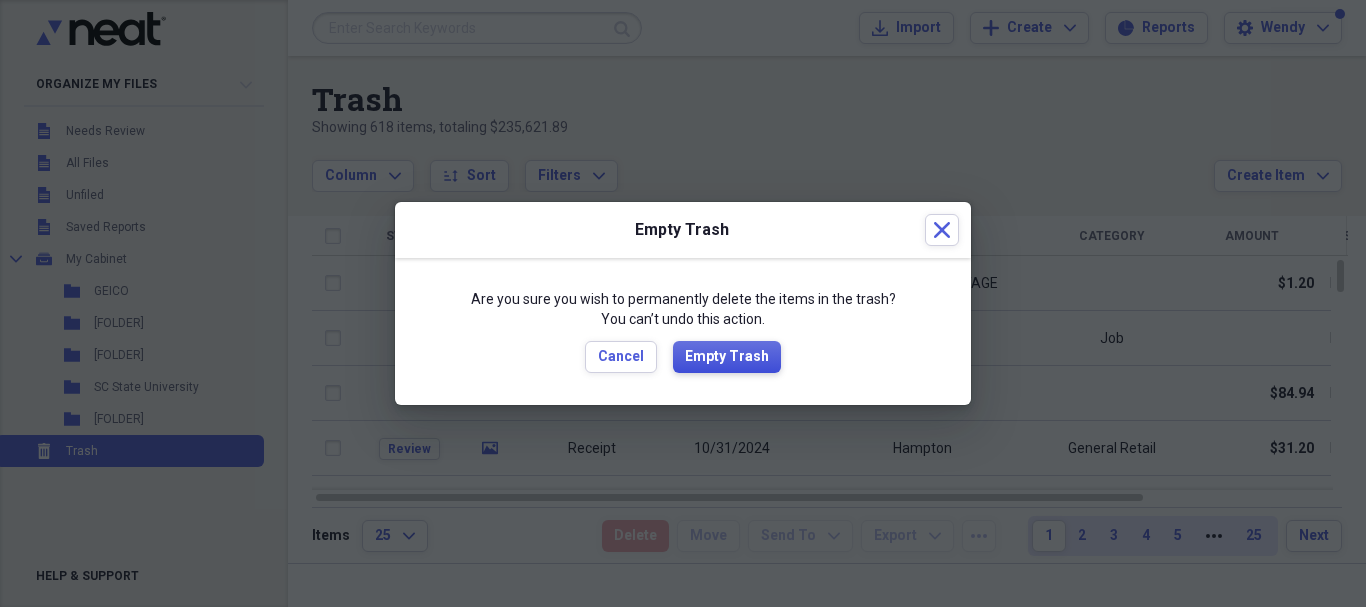 click on "Empty Trash" at bounding box center [727, 357] 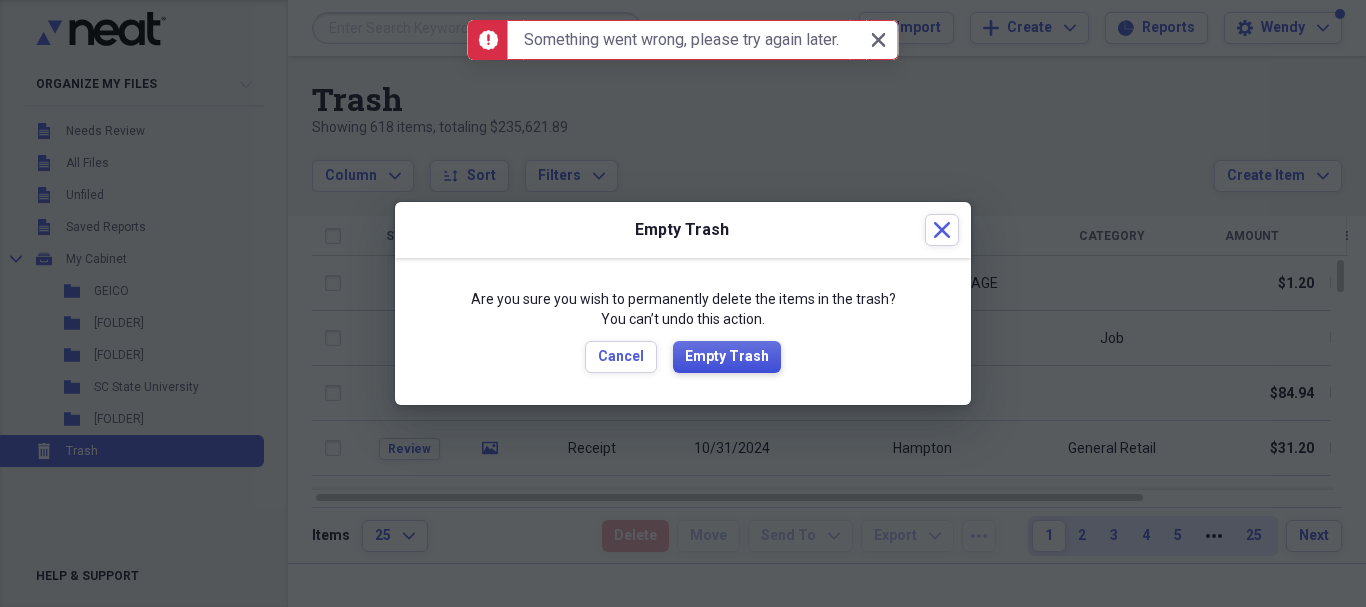 click on "Empty Trash" at bounding box center [727, 357] 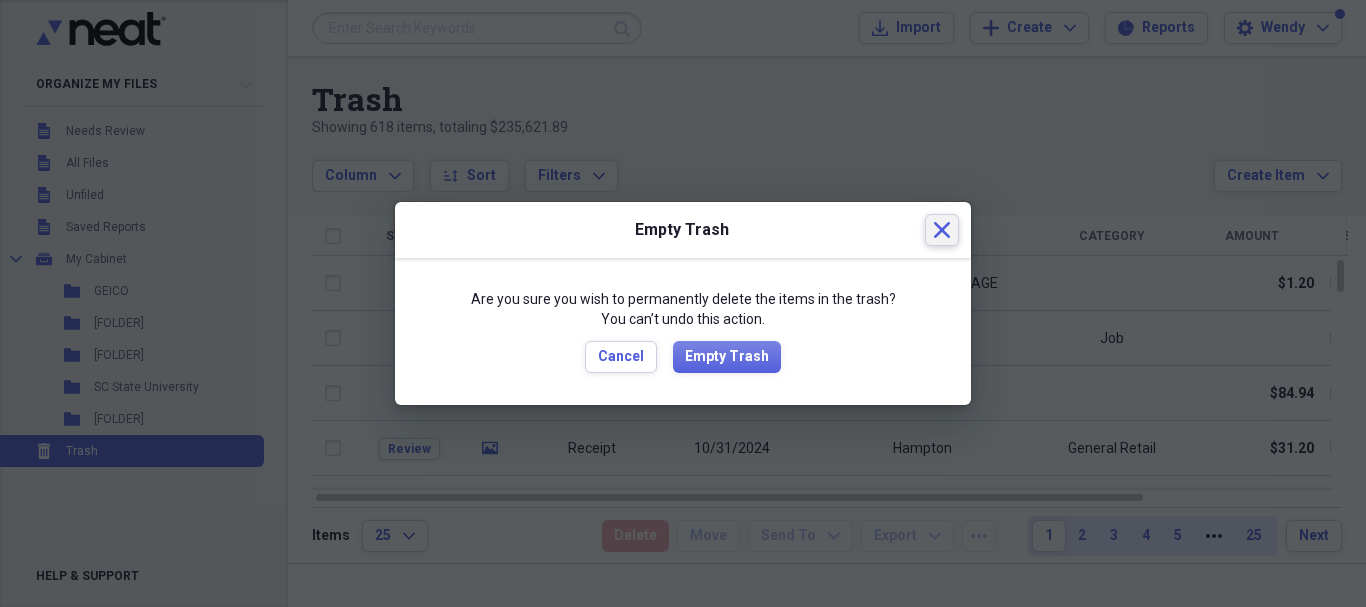 click on "Close" at bounding box center [942, 230] 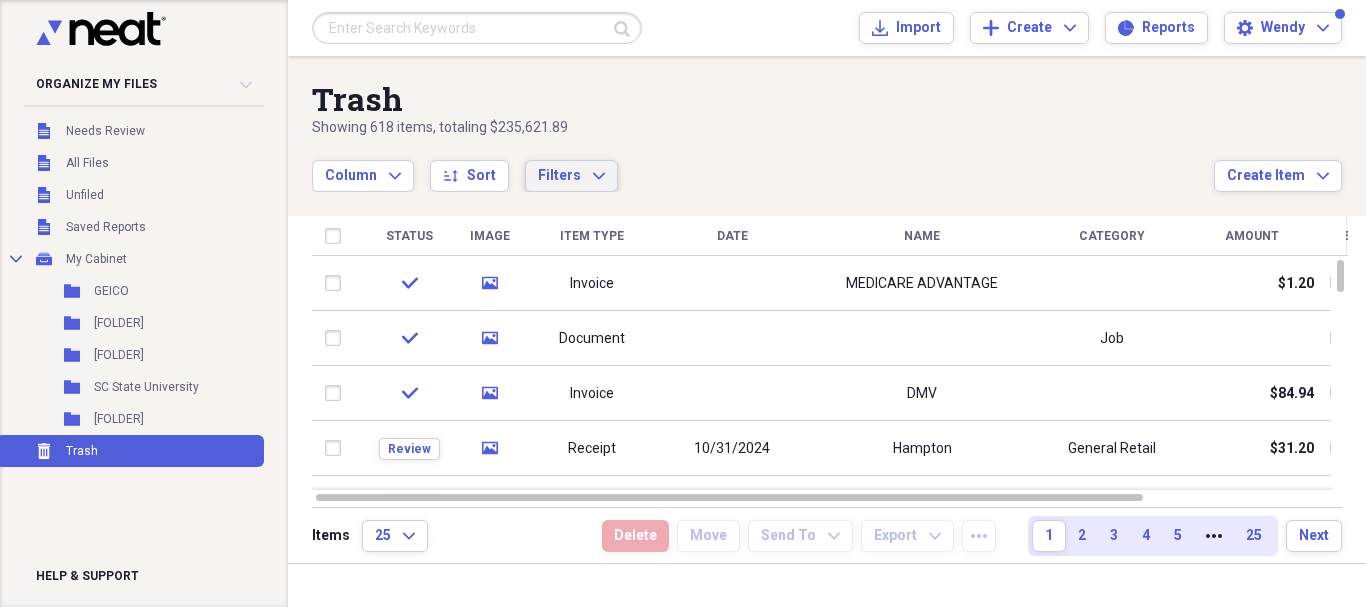 click on "Filters  Expand" at bounding box center (571, 176) 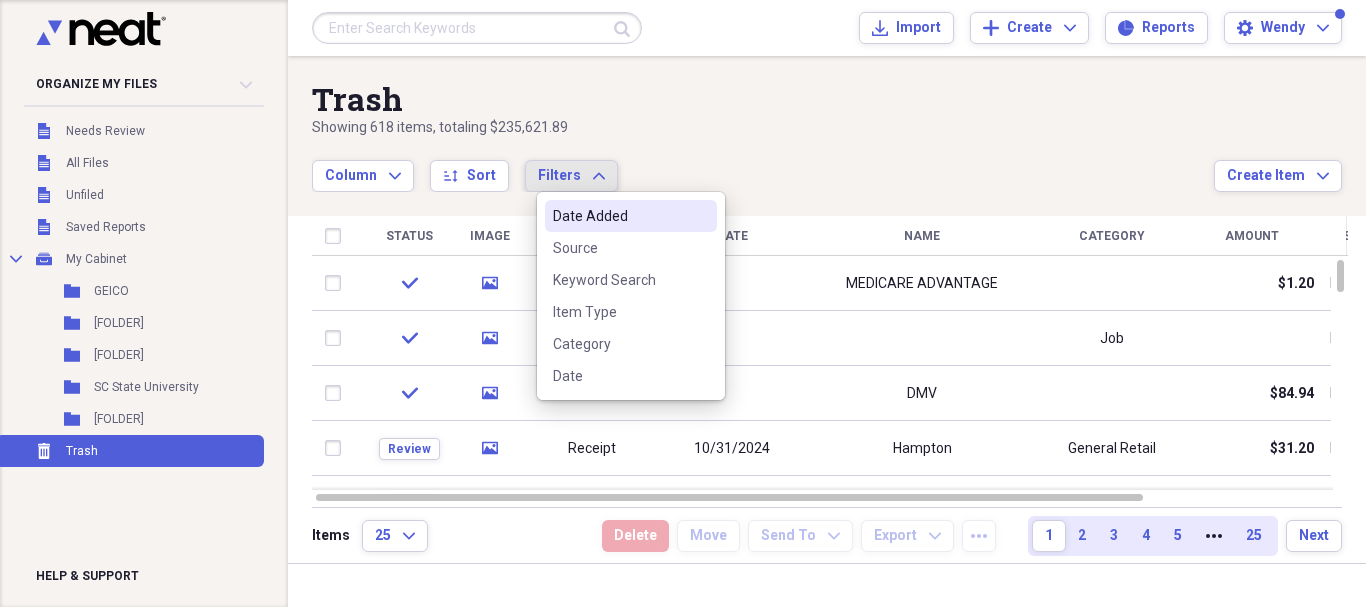 click on "Column Expand sort Sort Filters  Expand" at bounding box center [763, 165] 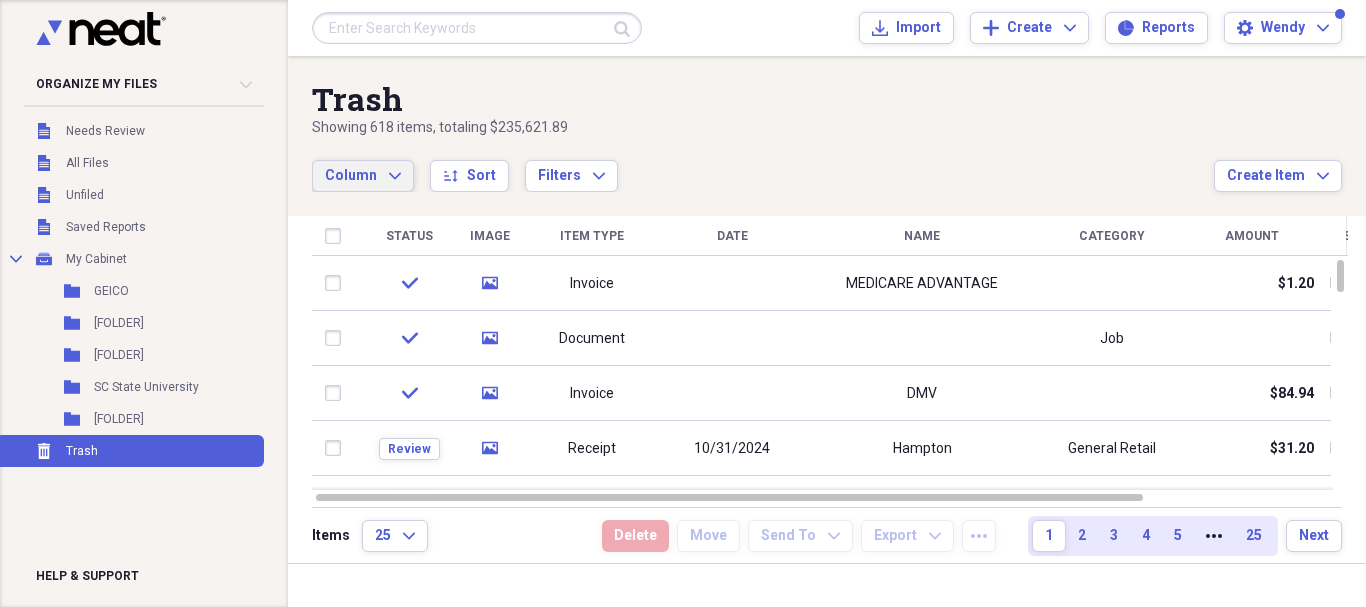 click on "Column Expand" at bounding box center (363, 176) 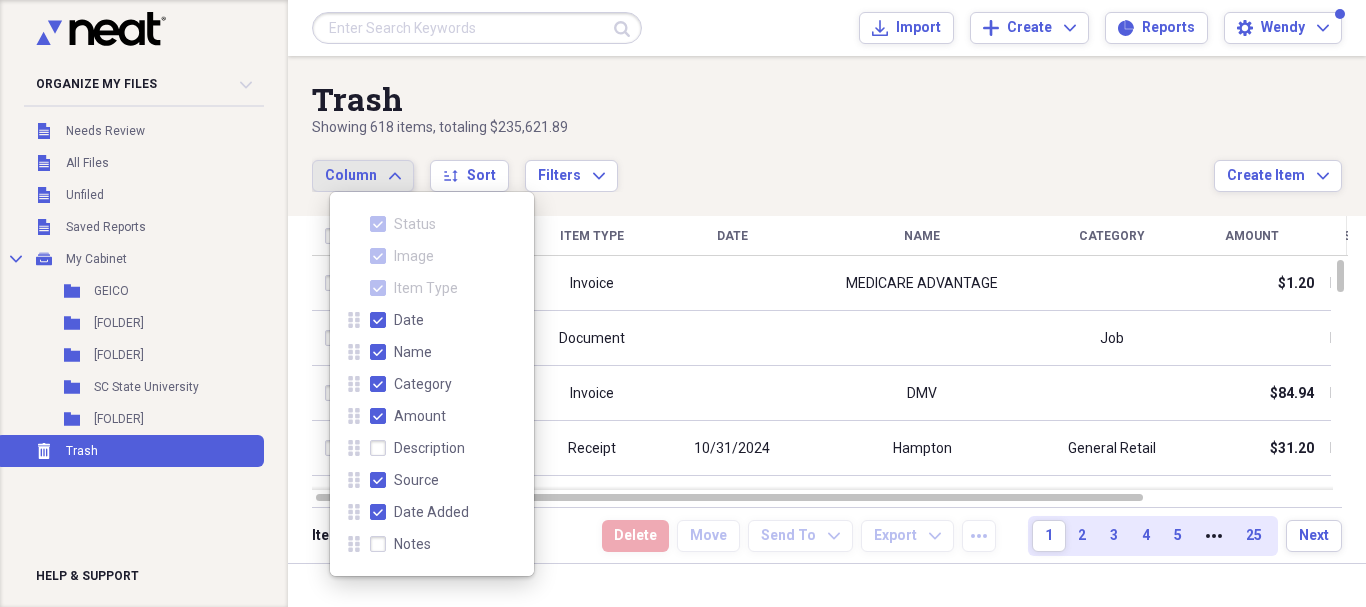 click on "Column Expand" at bounding box center [363, 176] 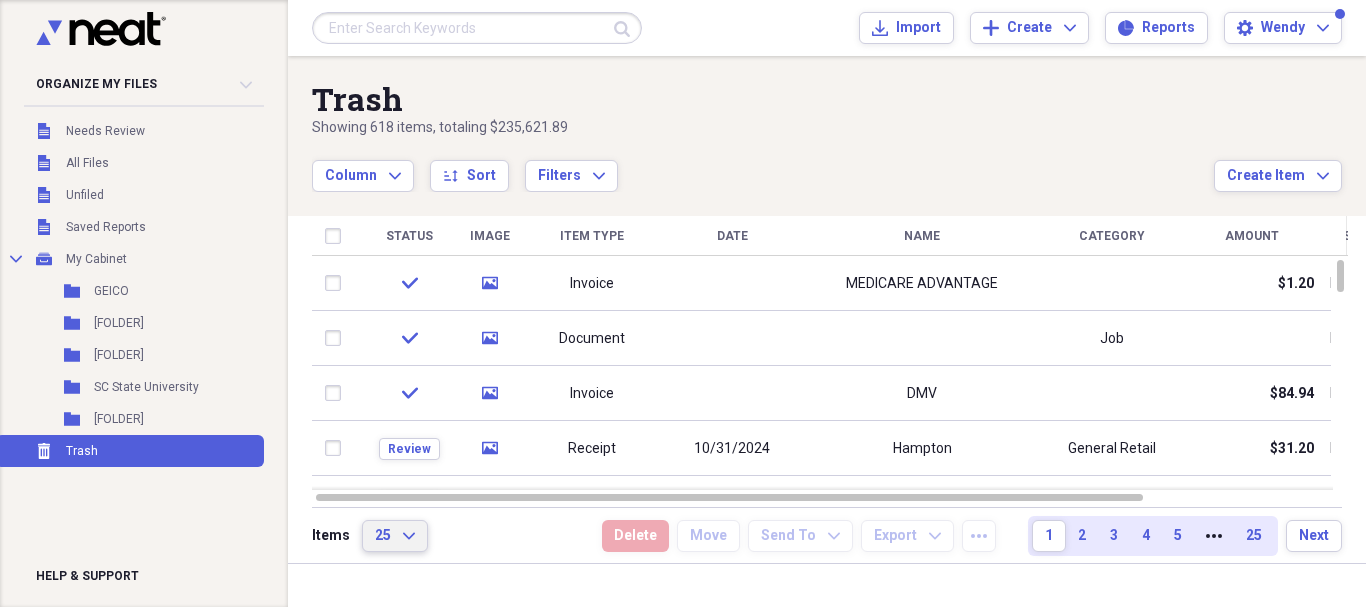 click on "Expand" 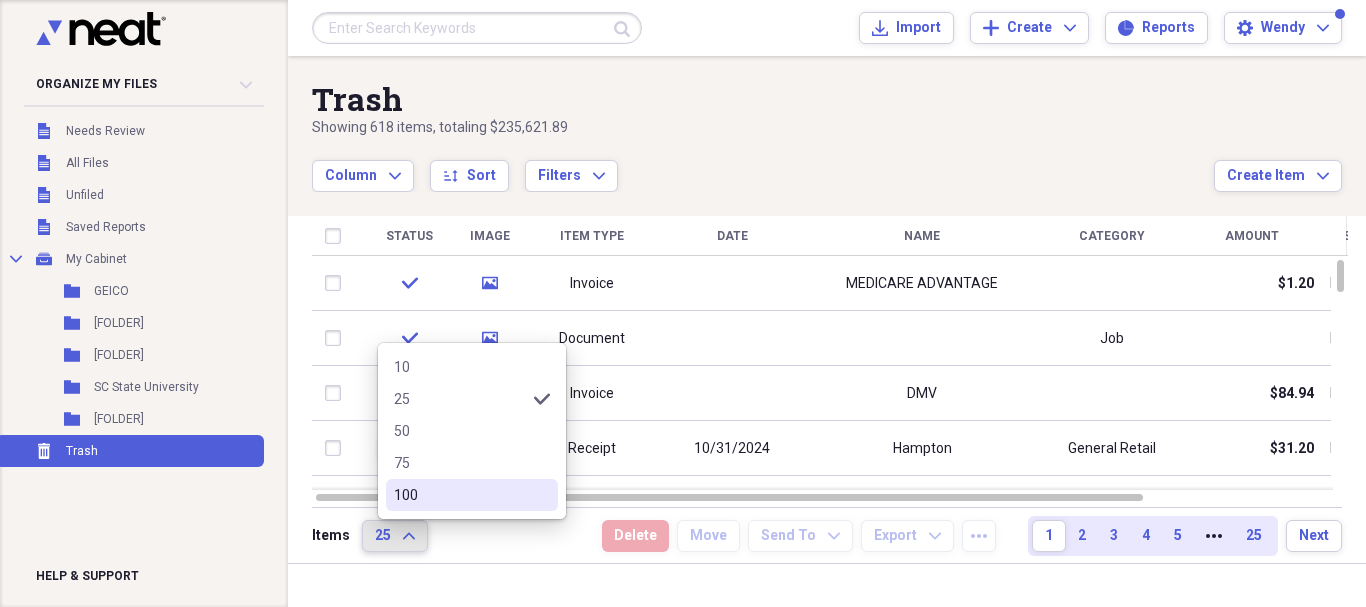 click on "100" at bounding box center [460, 495] 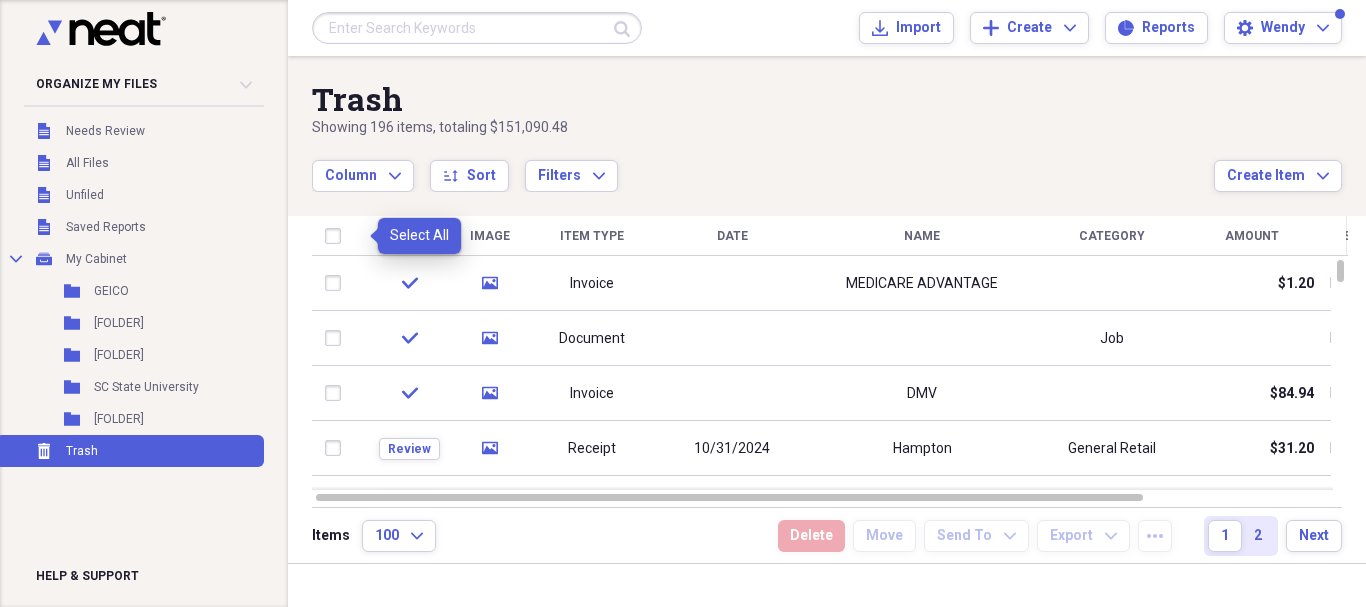 click at bounding box center [337, 236] 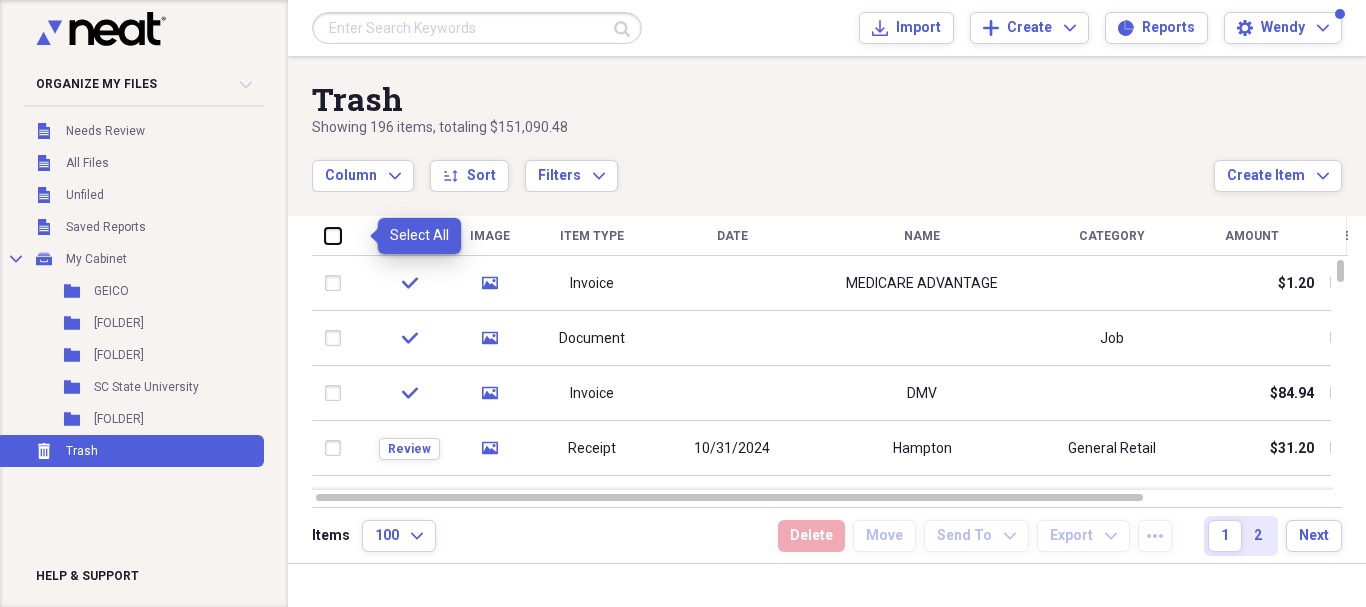 click at bounding box center [325, 235] 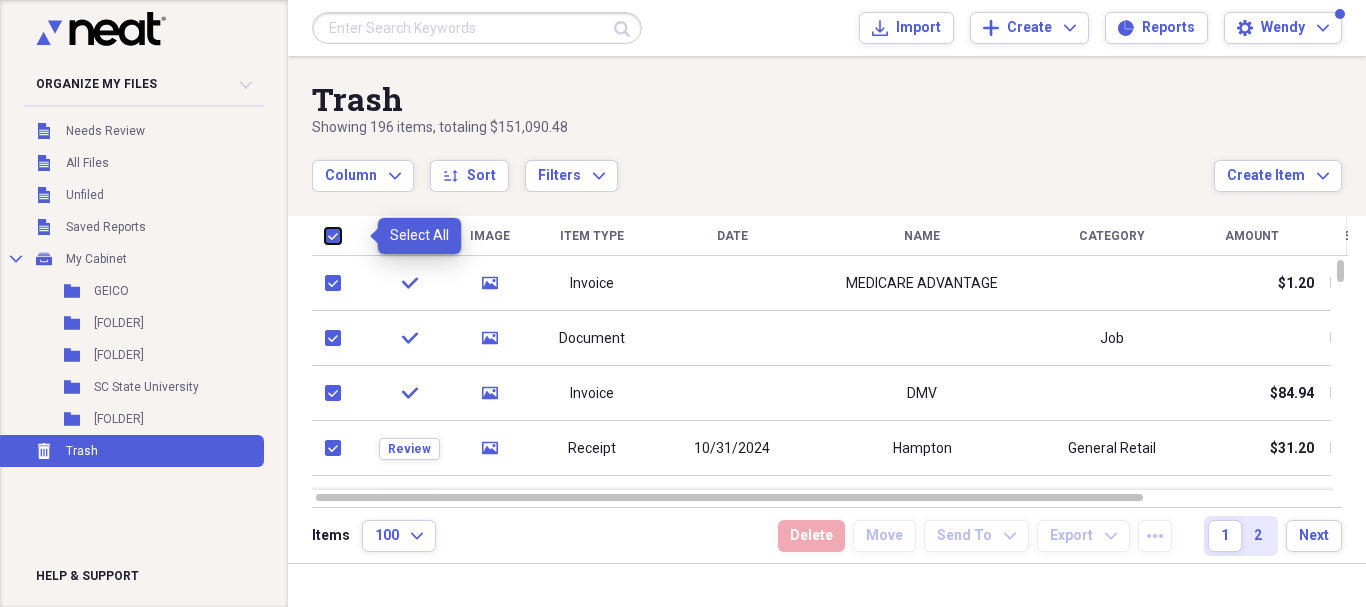 checkbox on "true" 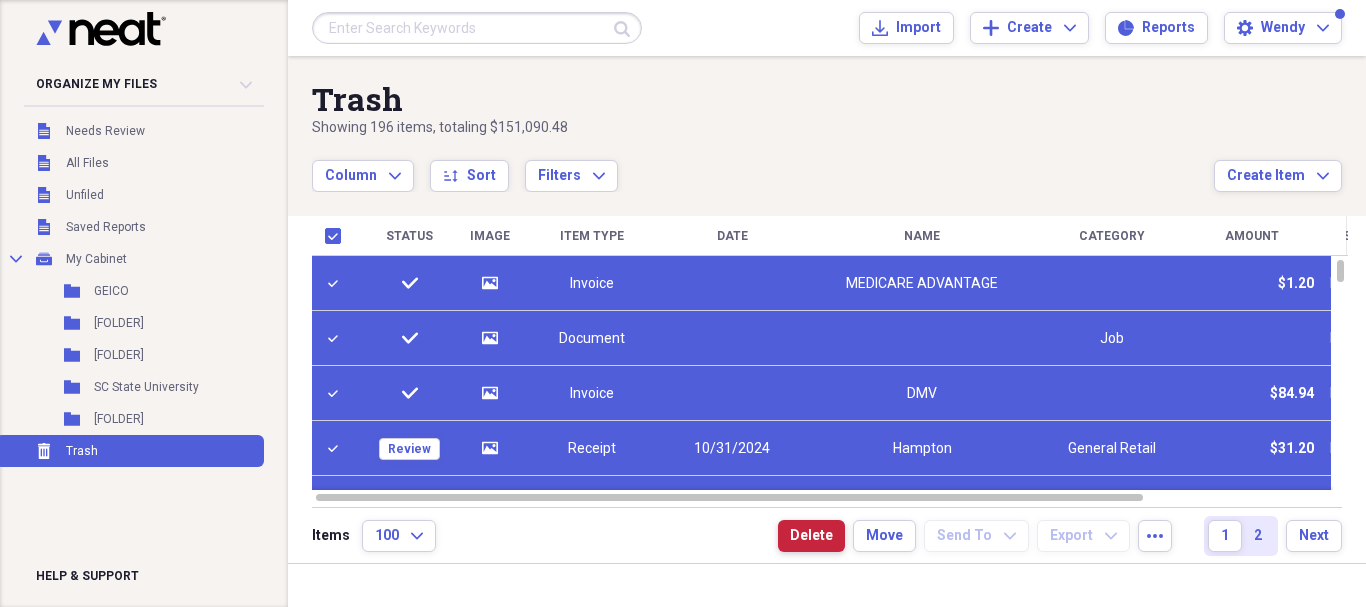click on "Delete" at bounding box center [811, 536] 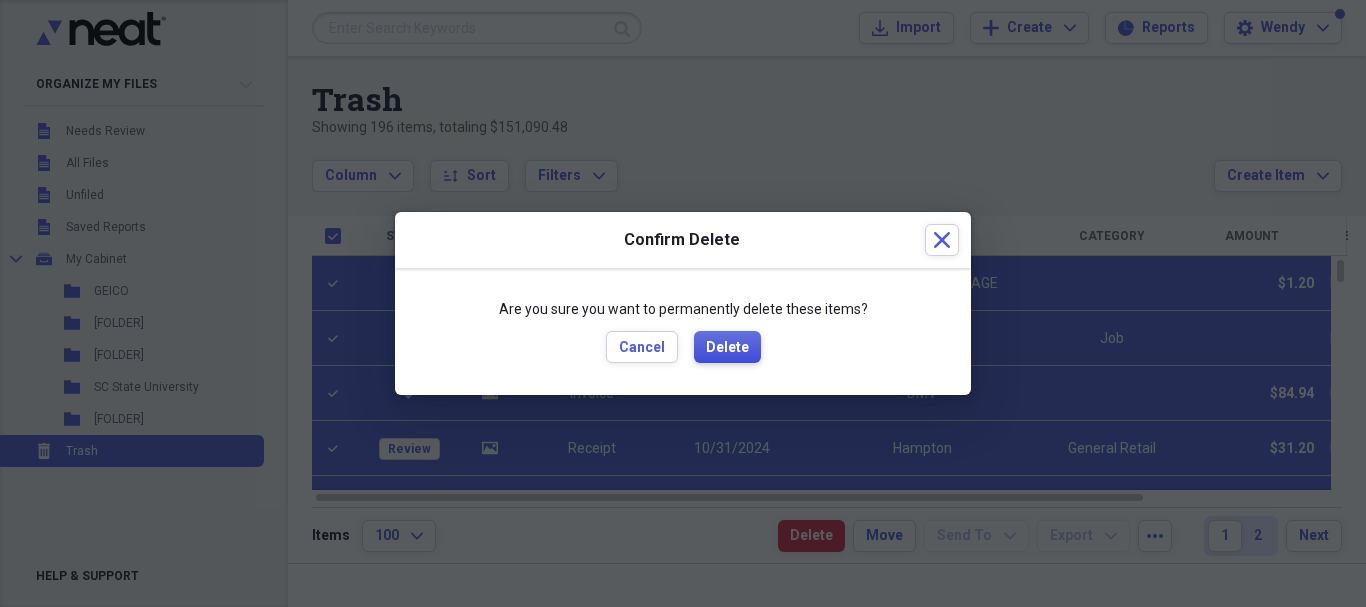 click on "Delete" at bounding box center [727, 347] 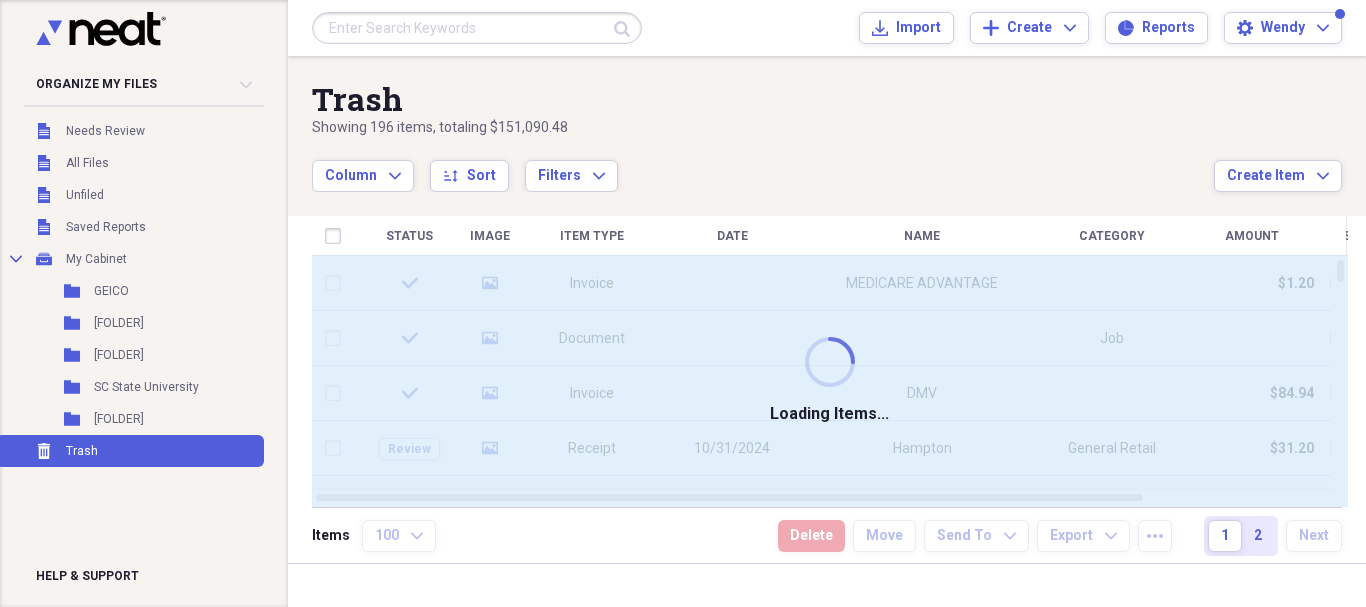 checkbox on "false" 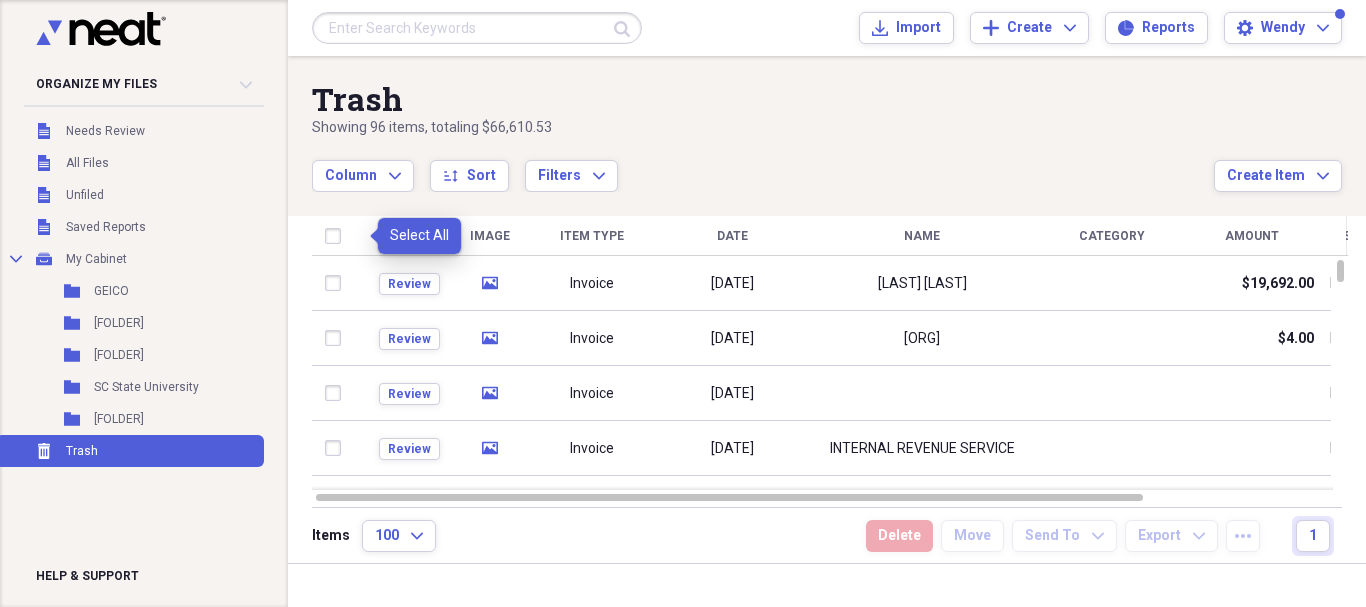 click at bounding box center [337, 236] 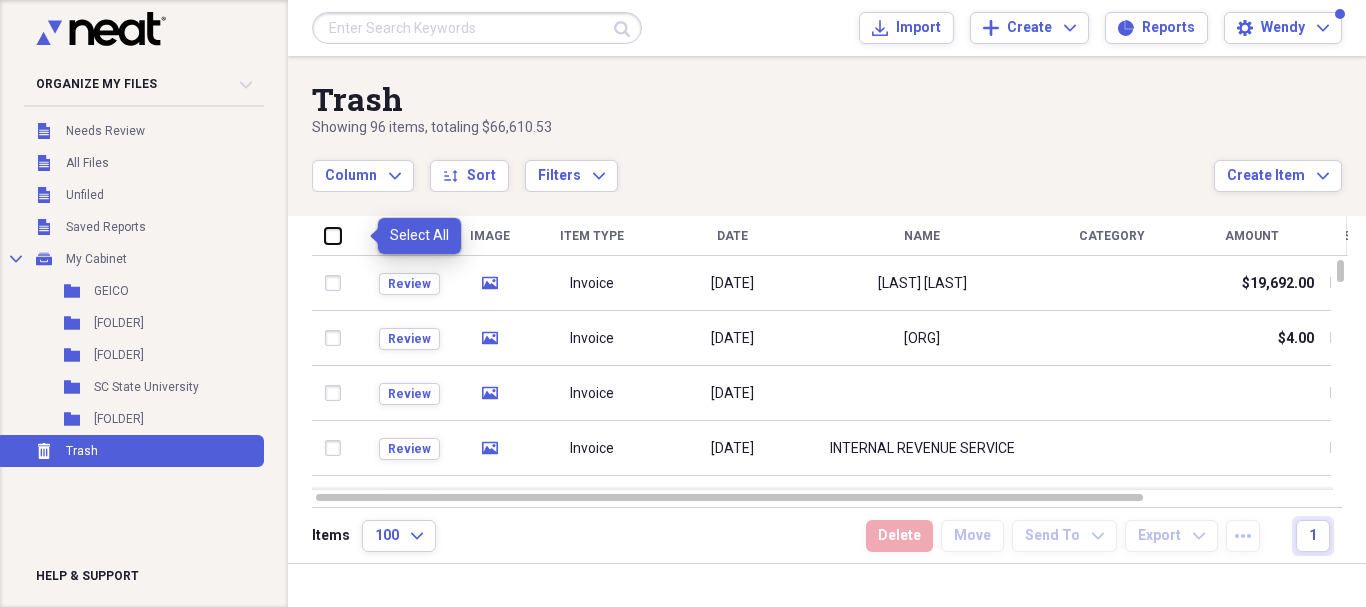 click at bounding box center (325, 235) 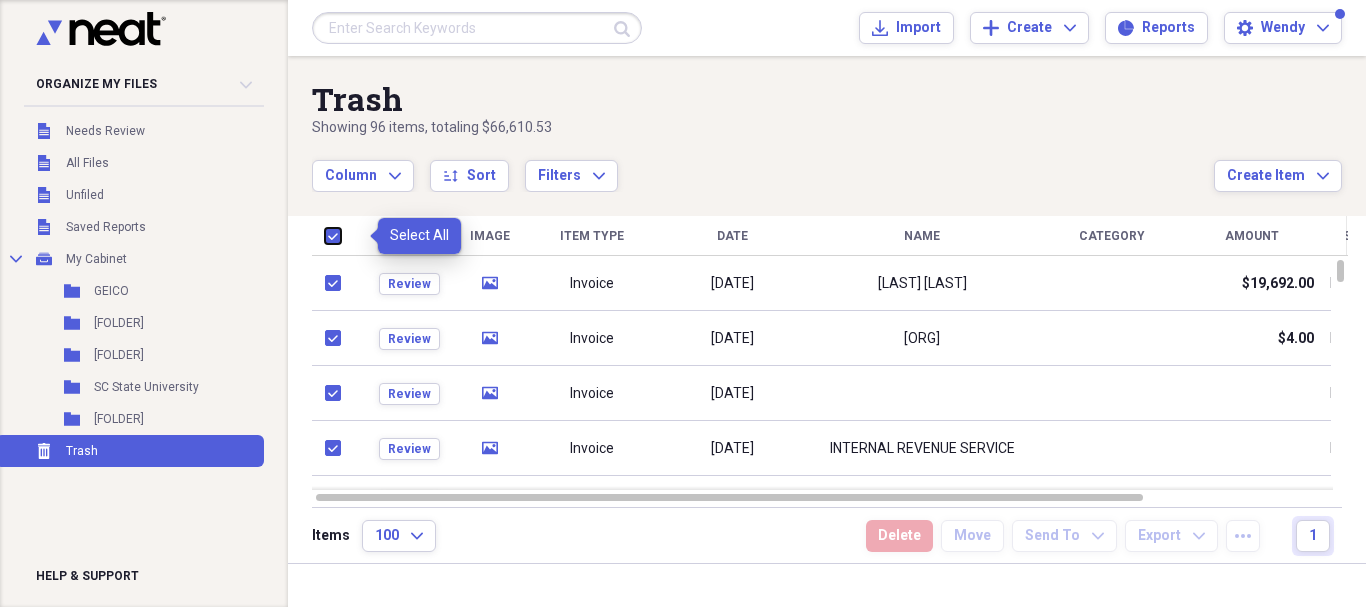 checkbox on "true" 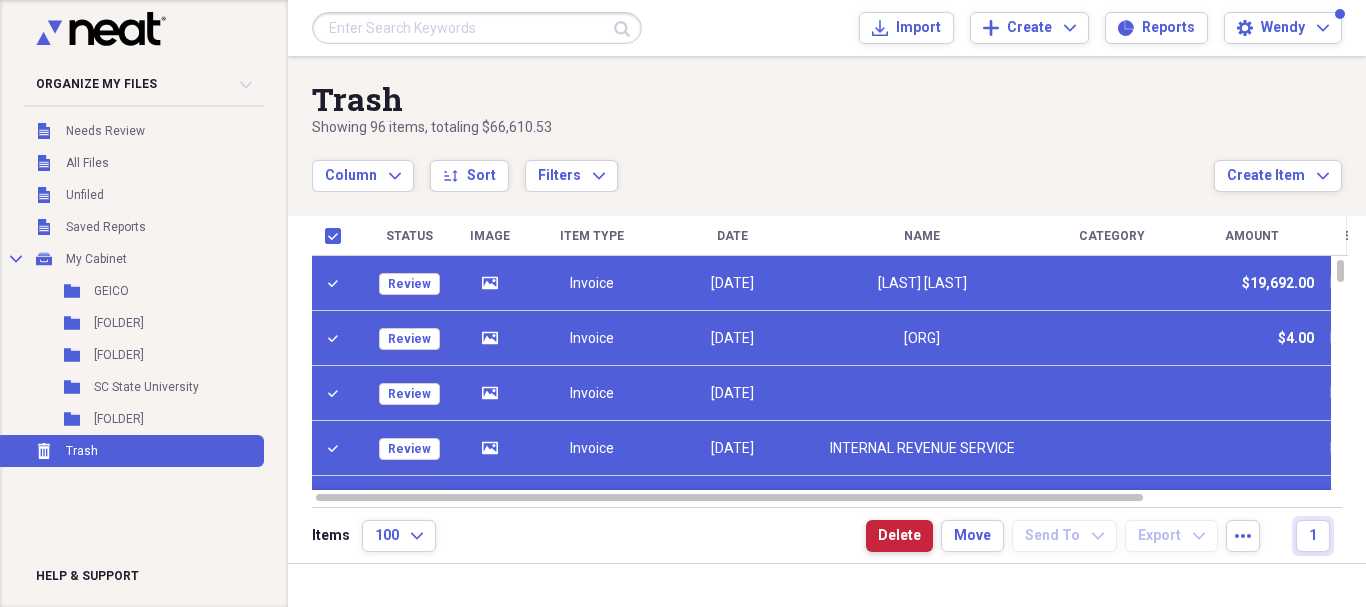 click on "Delete" at bounding box center (899, 536) 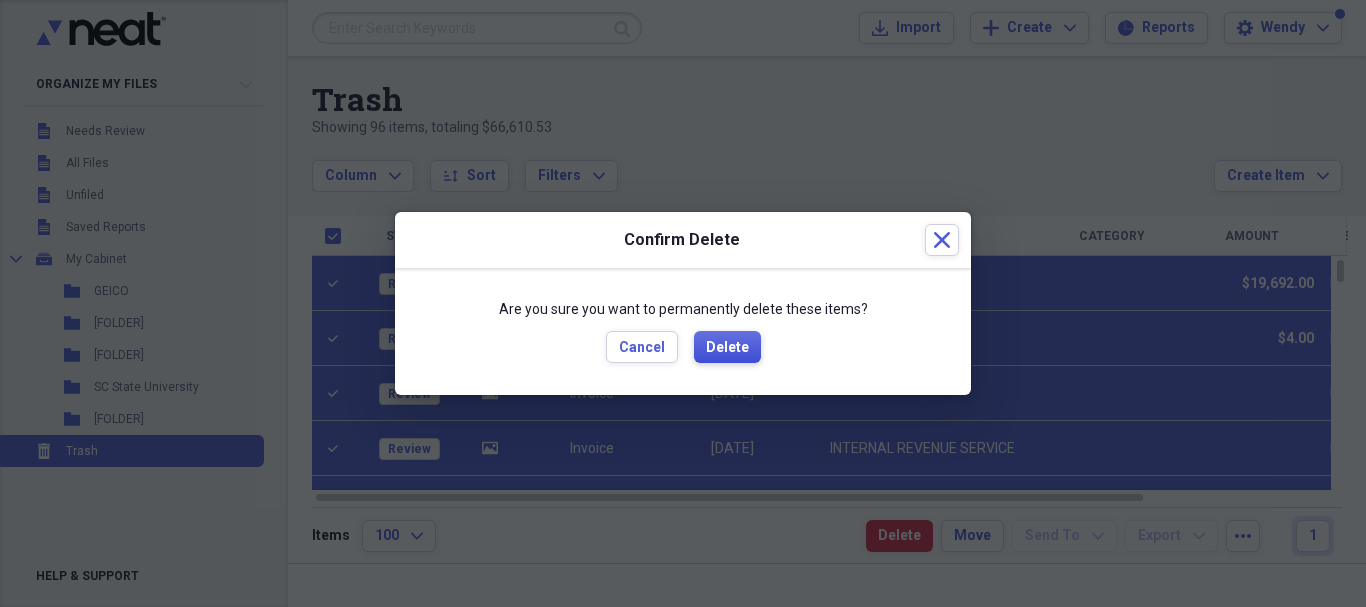 click on "Delete" at bounding box center [727, 347] 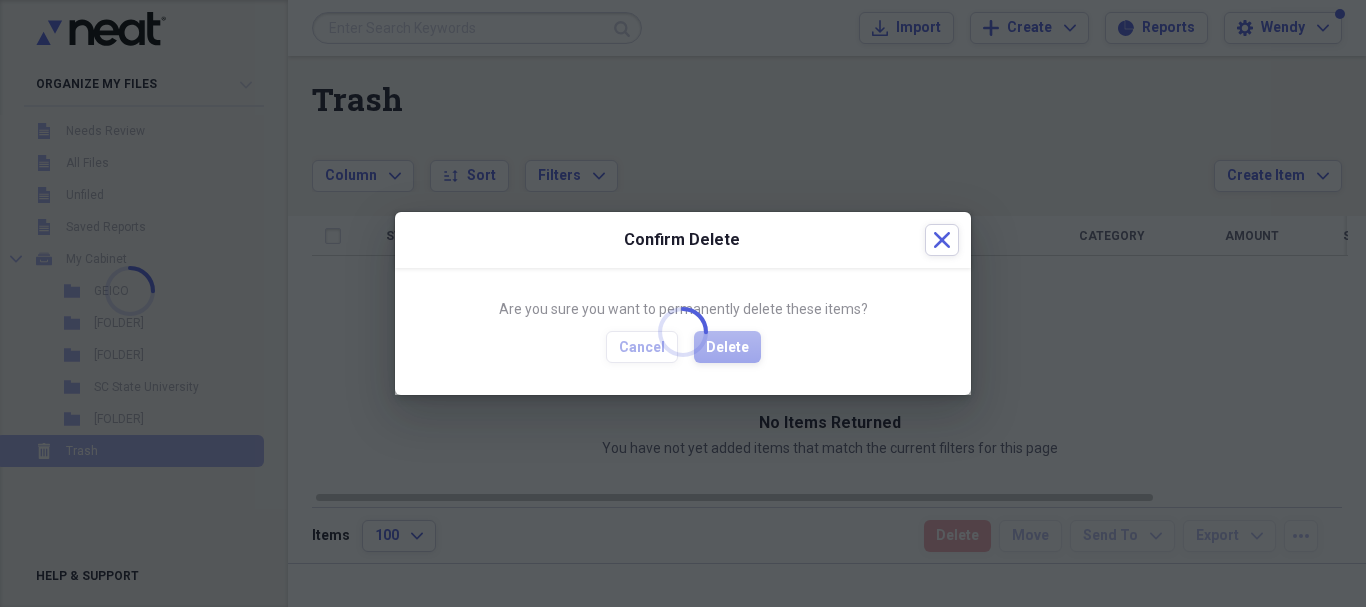 checkbox on "false" 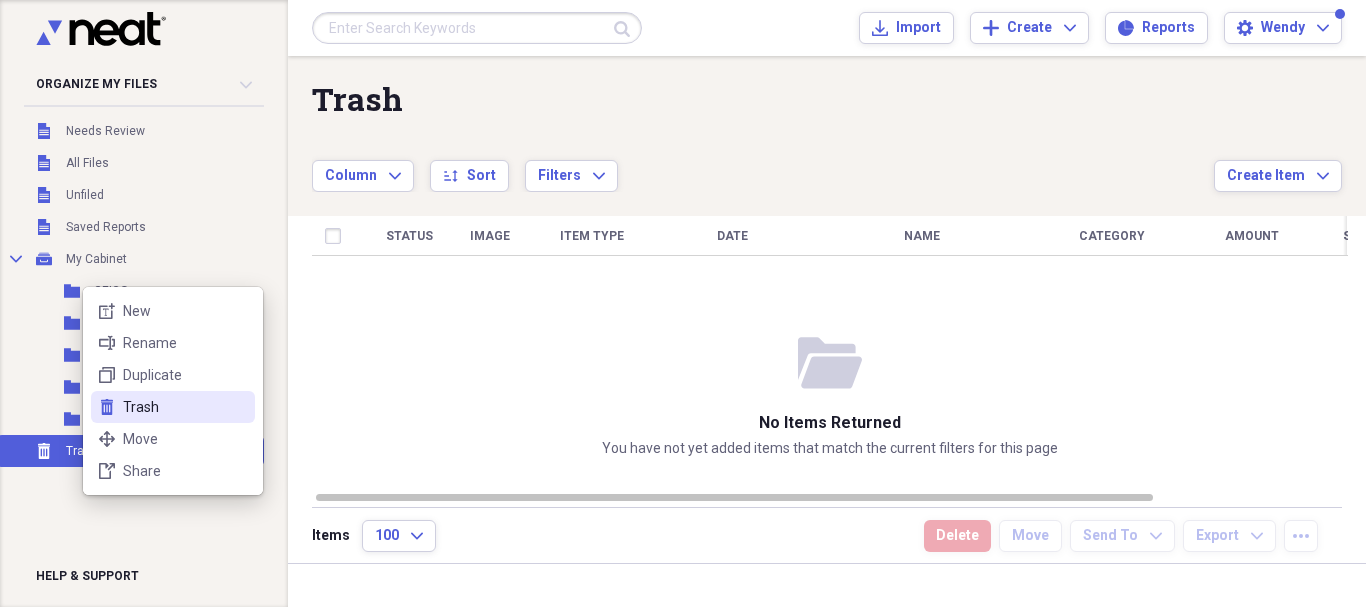 click on "Trash" at bounding box center (185, 407) 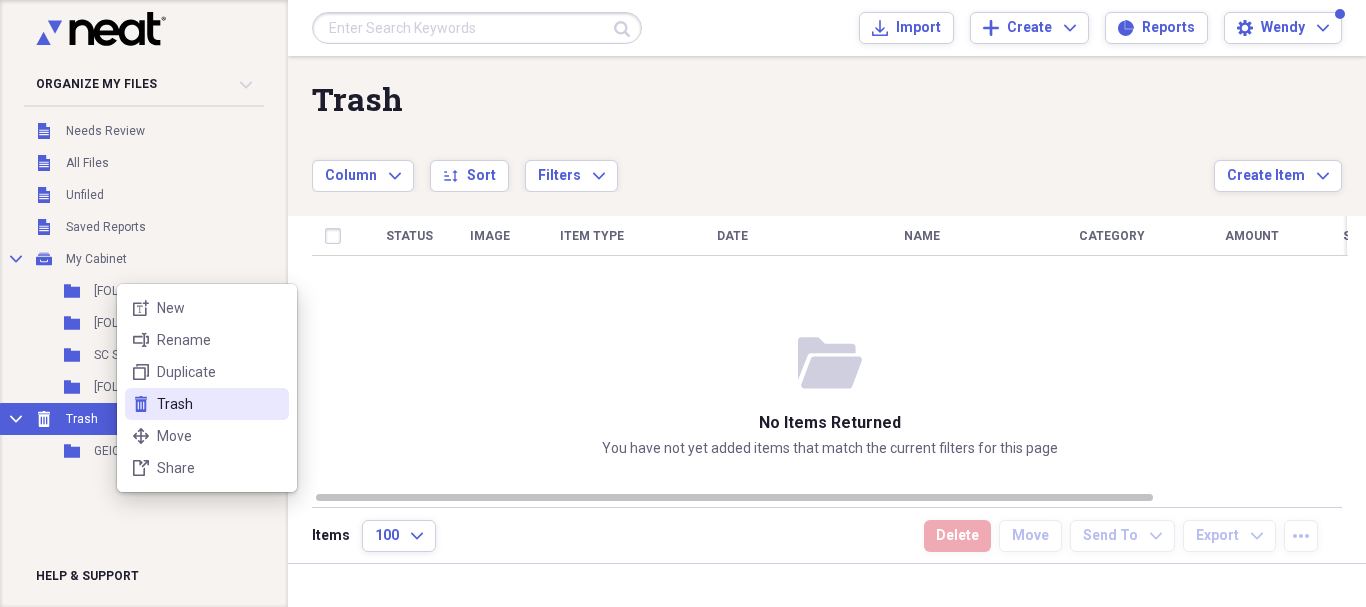 click on "Trash" at bounding box center [219, 404] 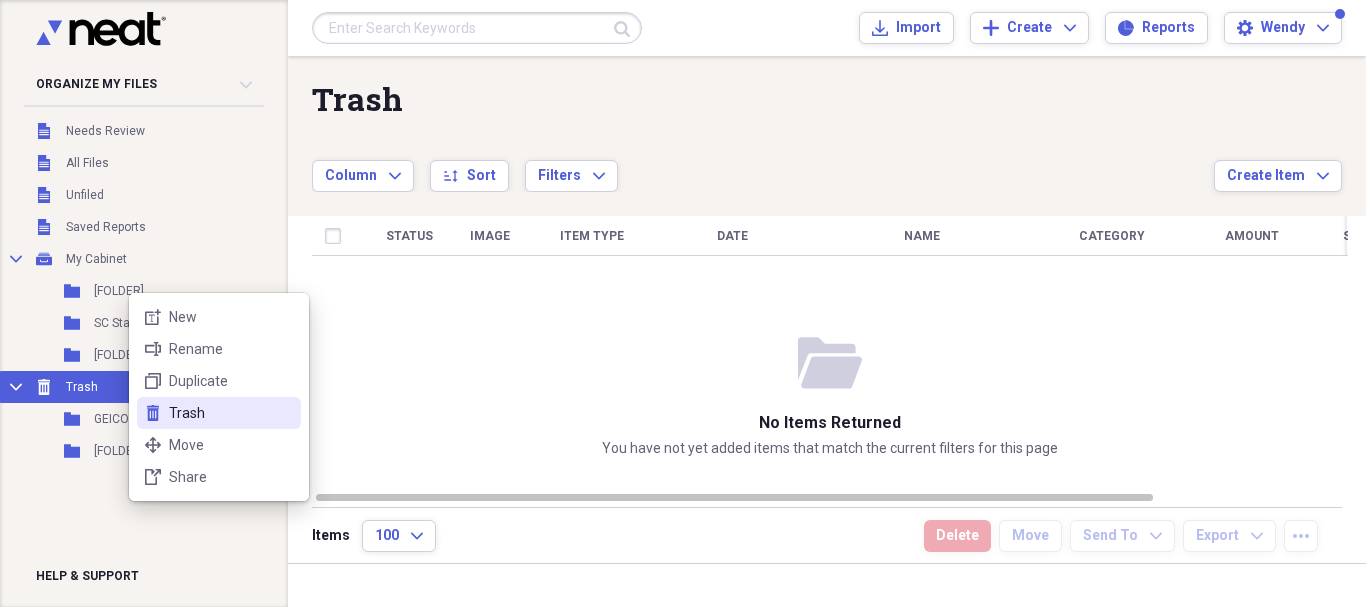 click on "Trash" at bounding box center [231, 413] 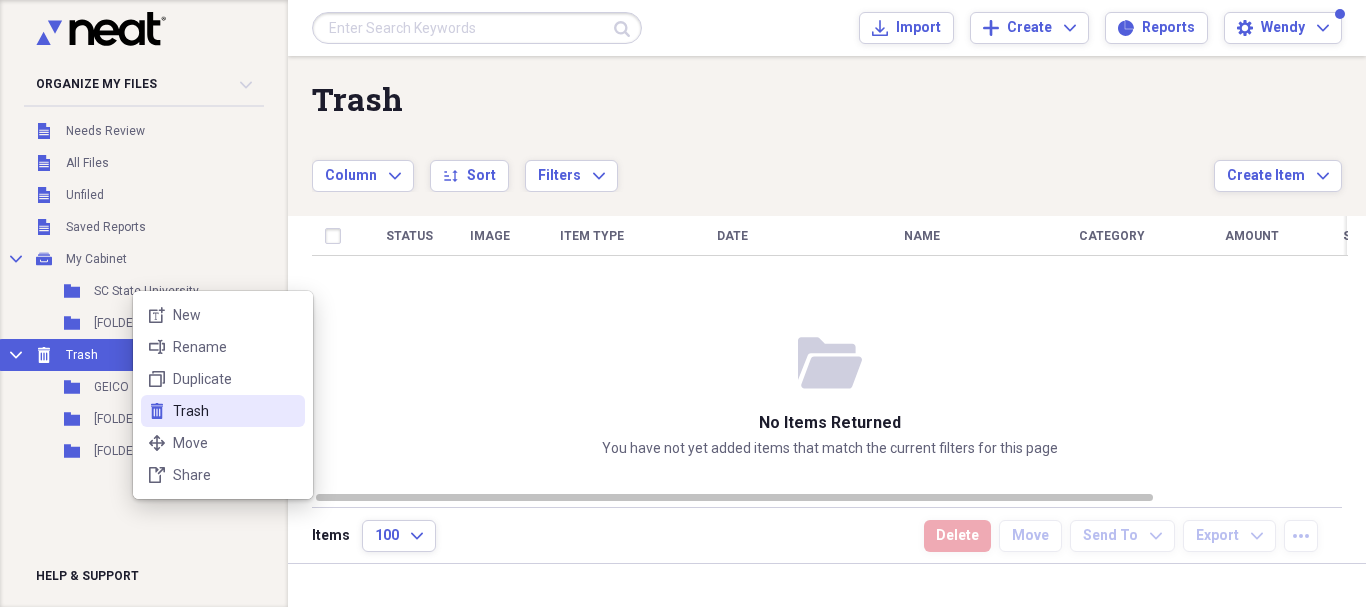click on "trash Trash" at bounding box center [223, 411] 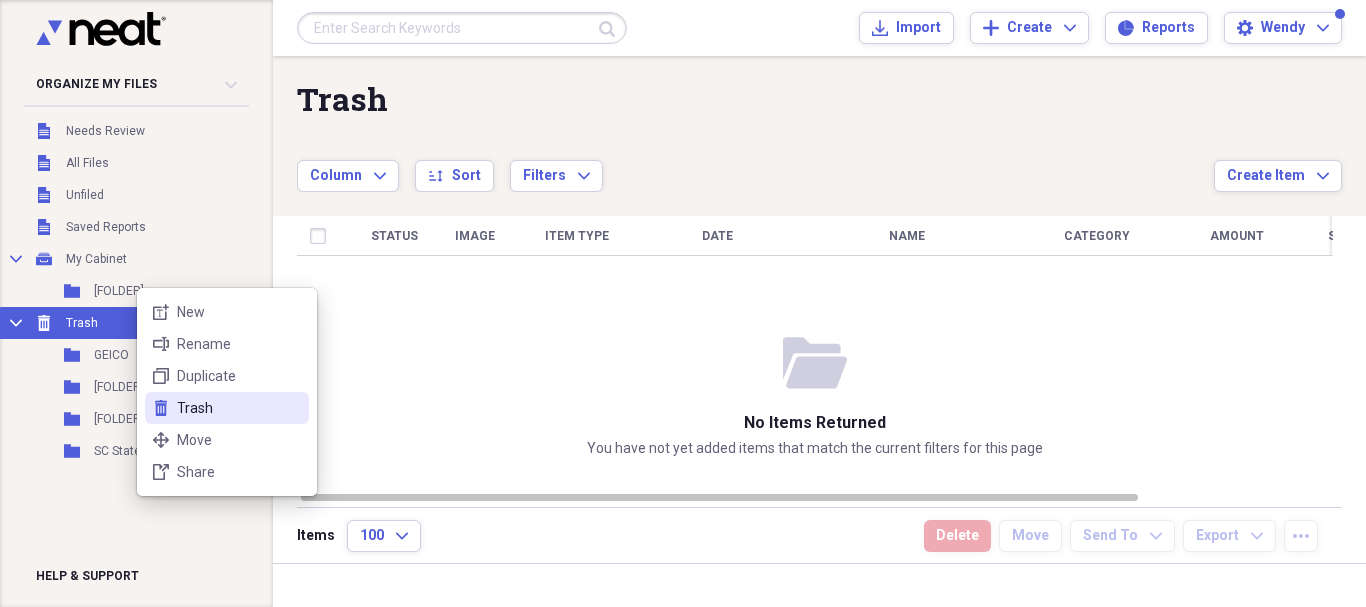 click on "Trash" at bounding box center (239, 408) 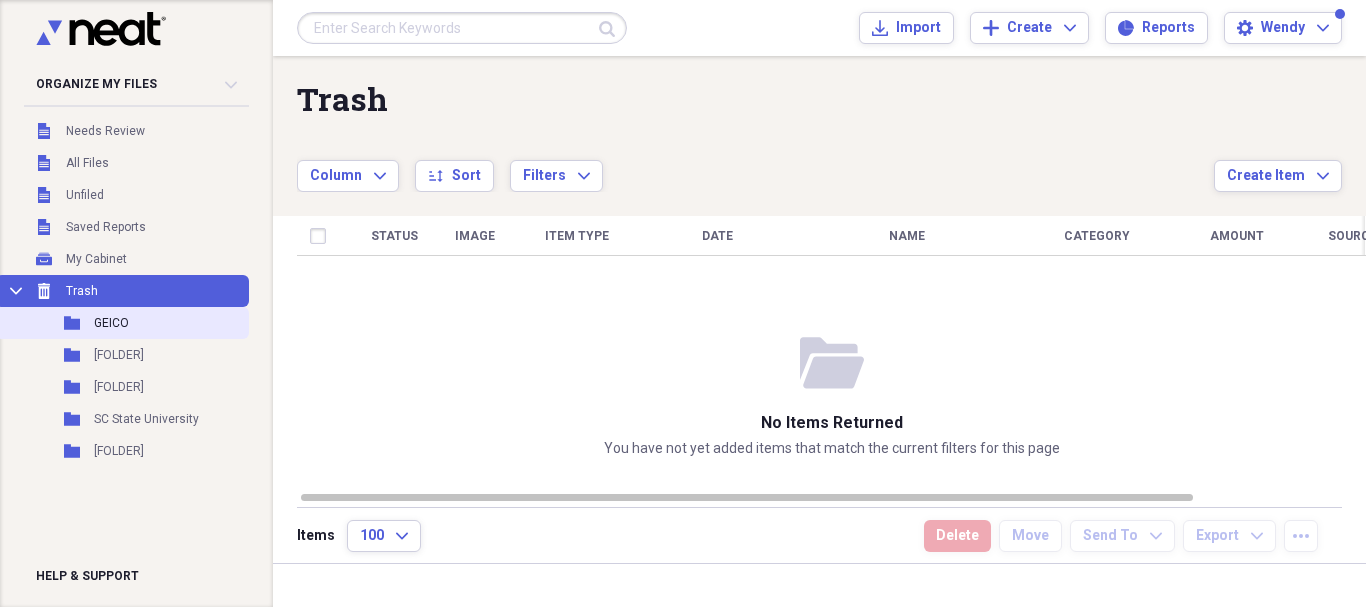click on "Folder GEICO" at bounding box center (122, 323) 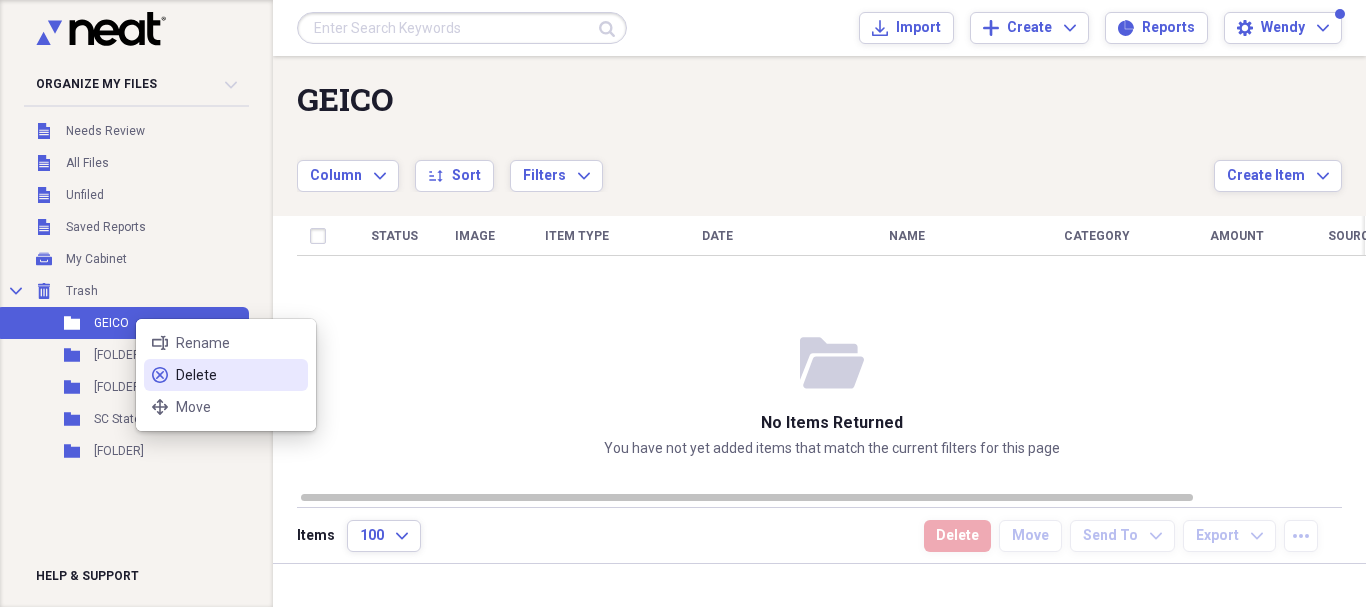 click on "Delete" at bounding box center [238, 375] 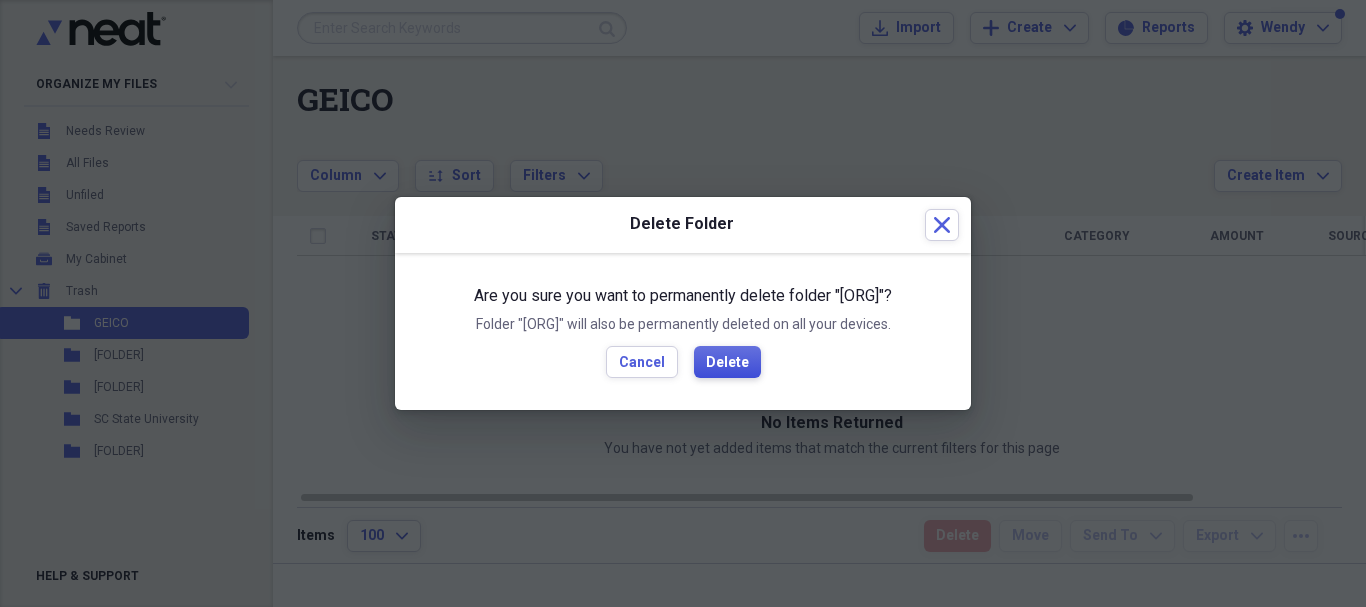 click on "Delete" at bounding box center (727, 363) 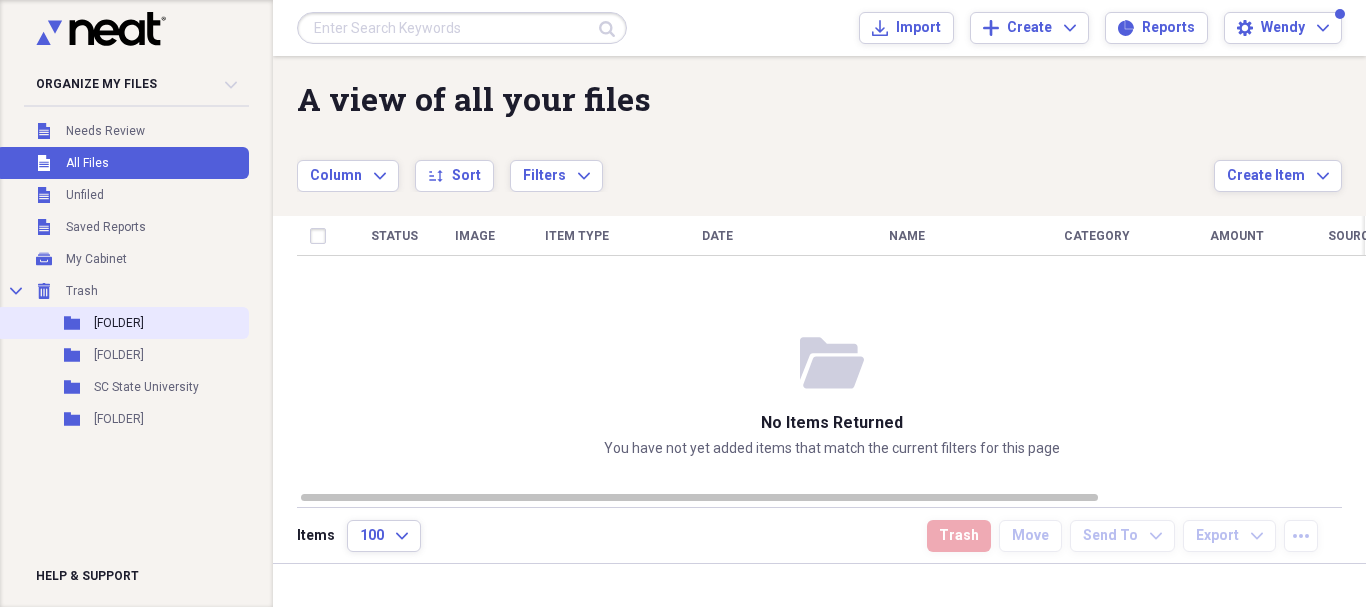 click on "[FOLDER]" at bounding box center [119, 323] 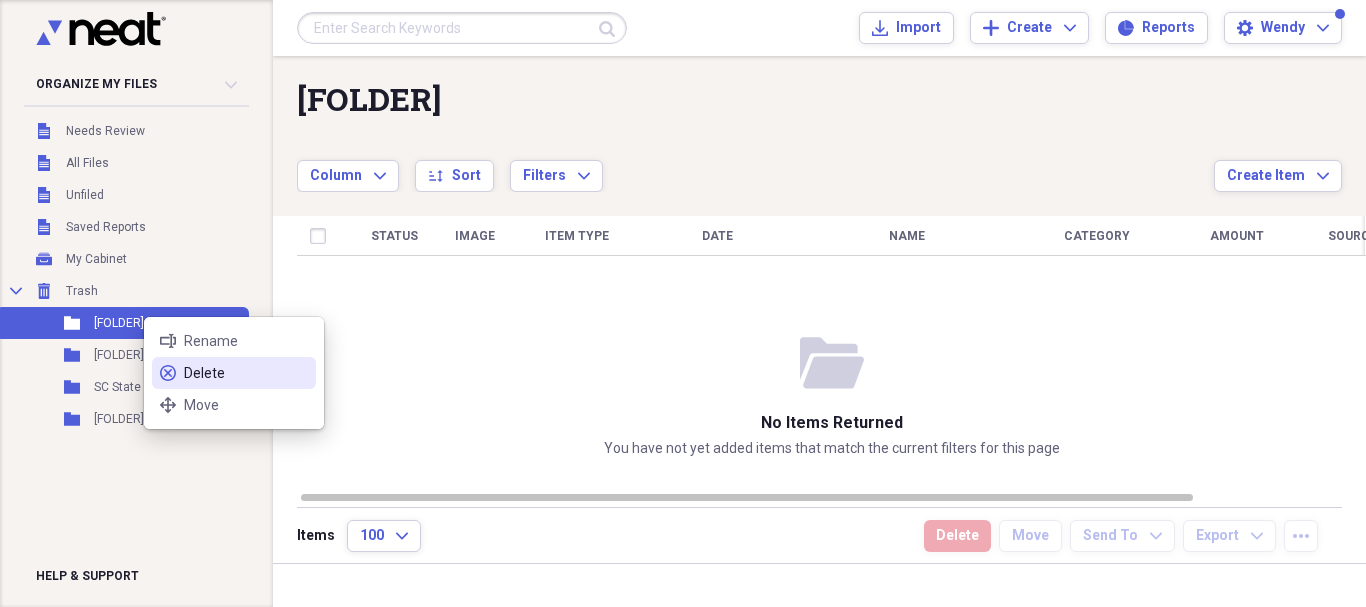 click on "Delete" at bounding box center (246, 373) 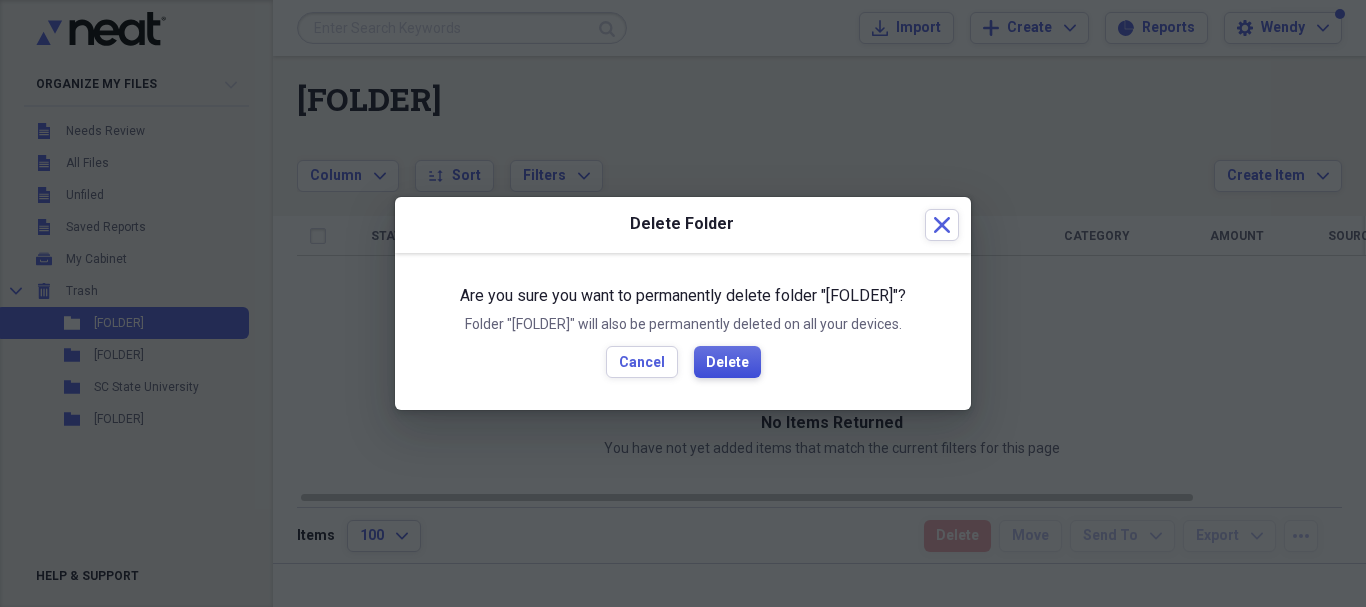 click on "Delete" at bounding box center (727, 363) 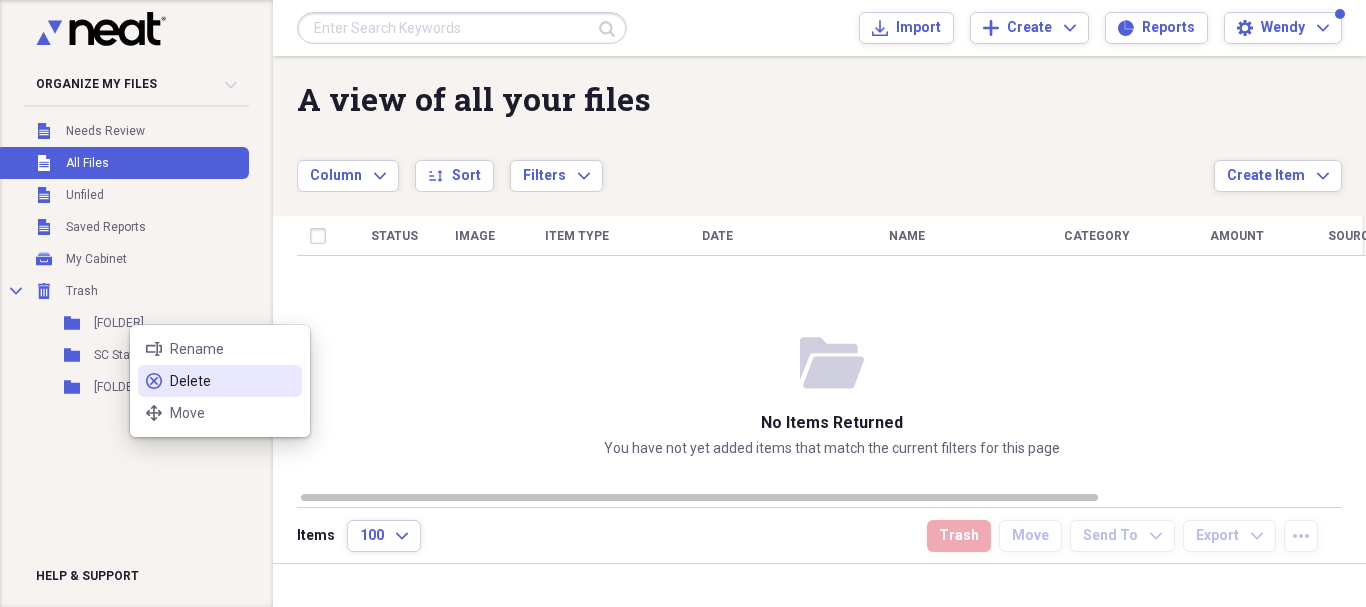 click on "Delete" at bounding box center (232, 381) 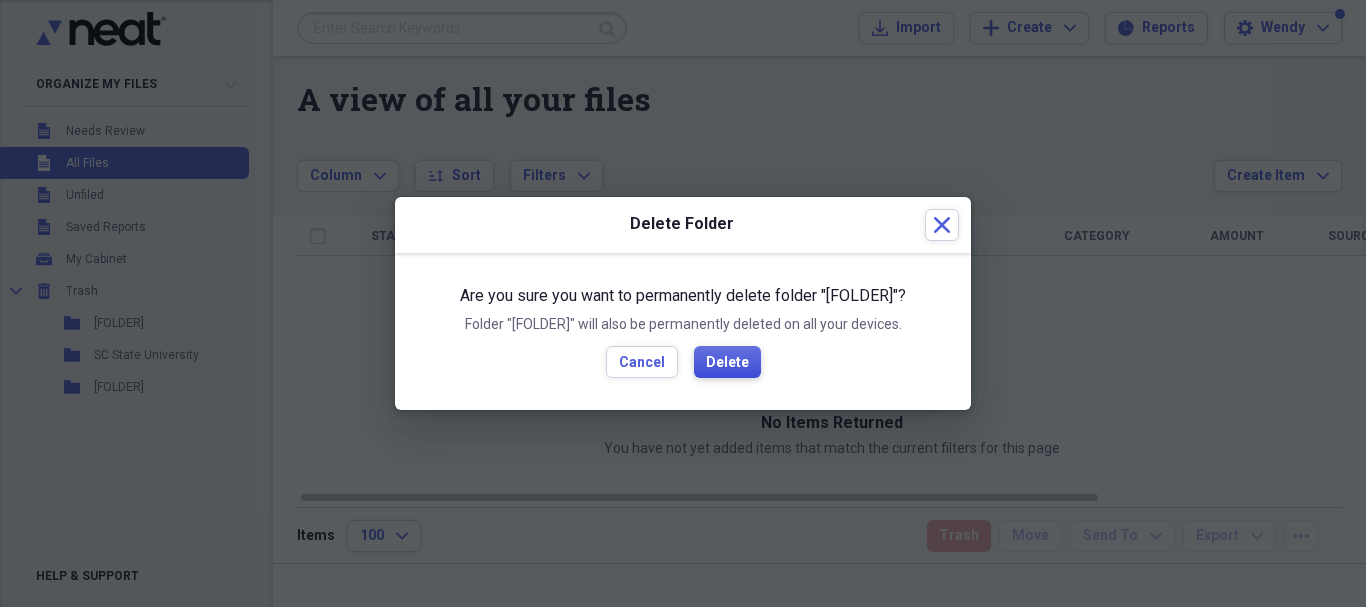 click on "Delete" at bounding box center [727, 363] 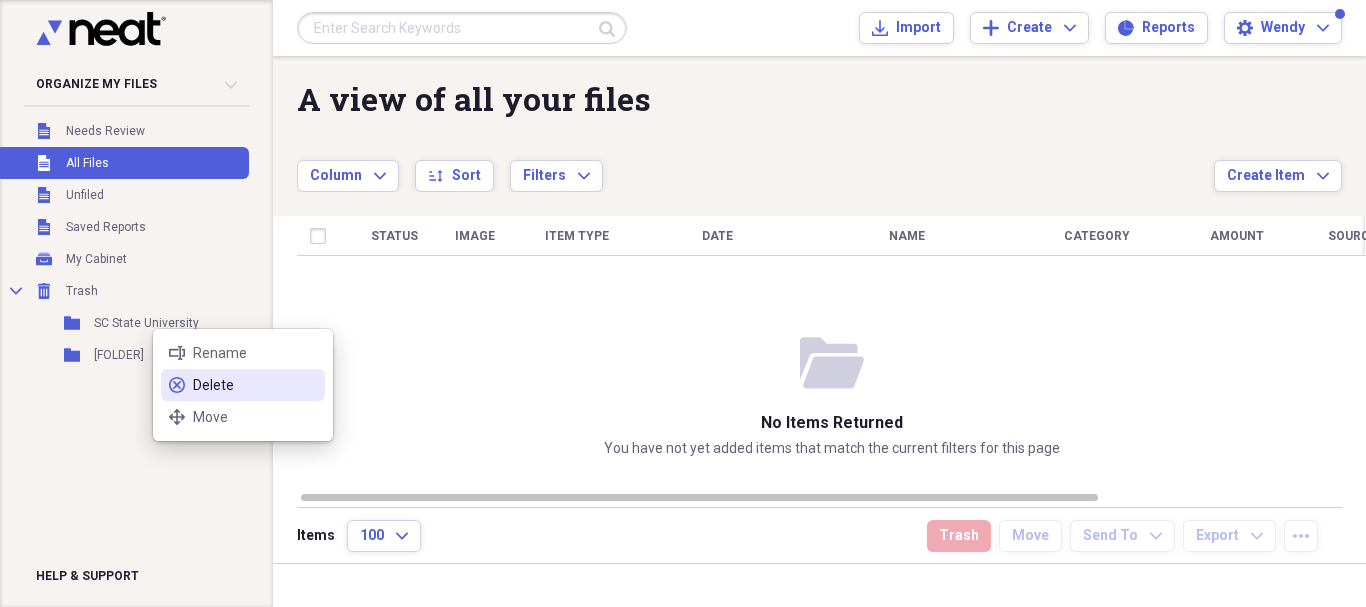 click on "delete Delete" at bounding box center (243, 385) 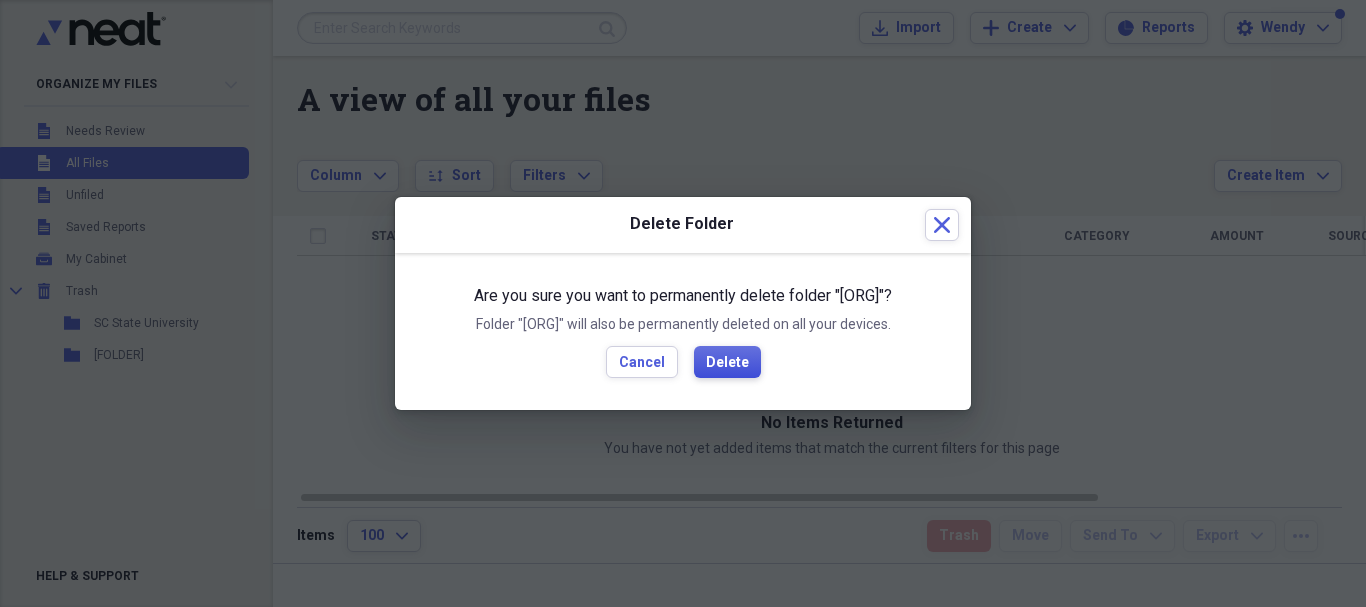 click on "Delete" at bounding box center [727, 363] 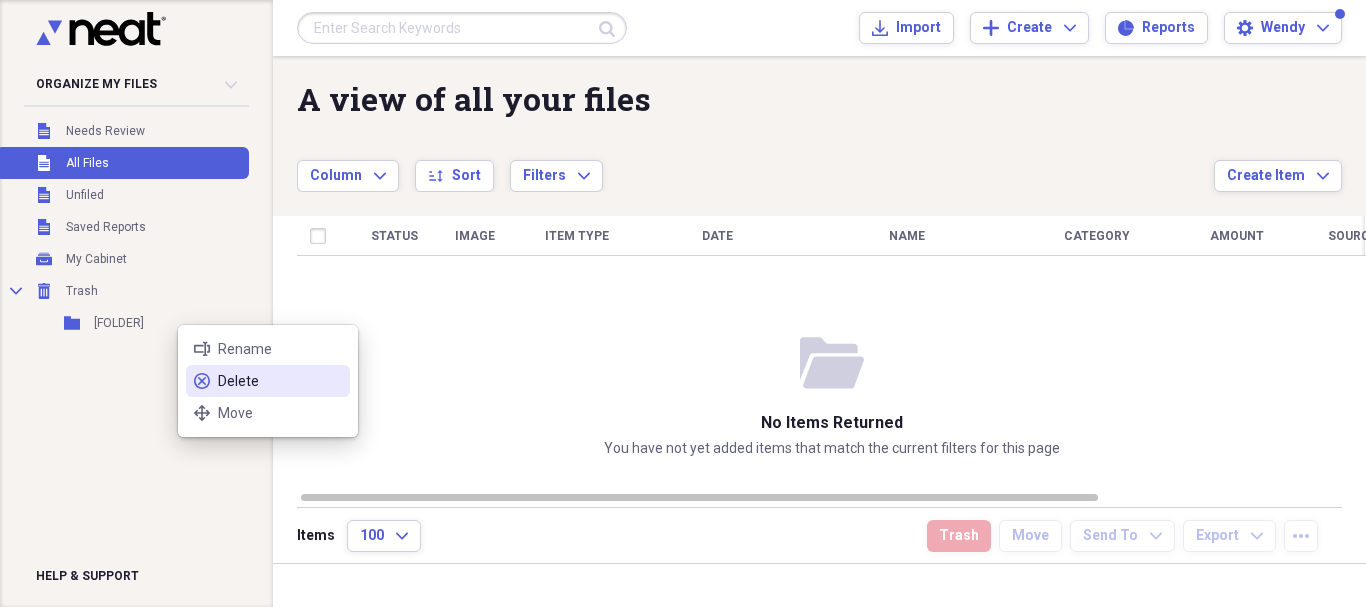 click on "Delete" at bounding box center [280, 381] 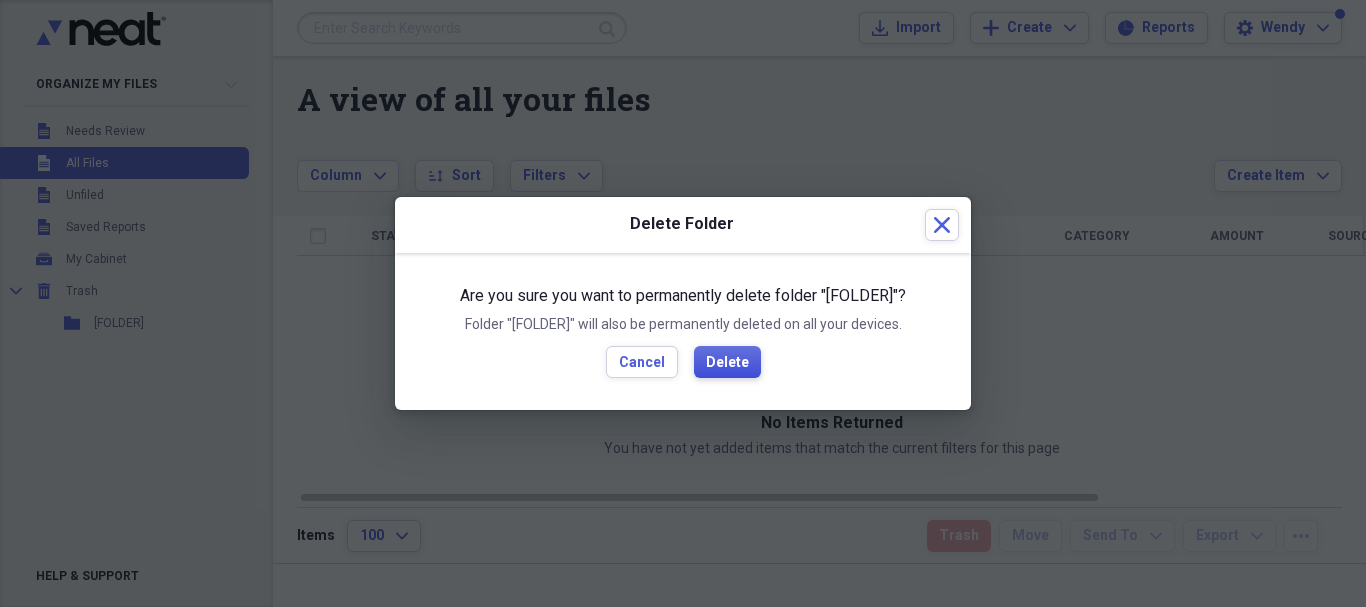 click on "Delete" at bounding box center (727, 363) 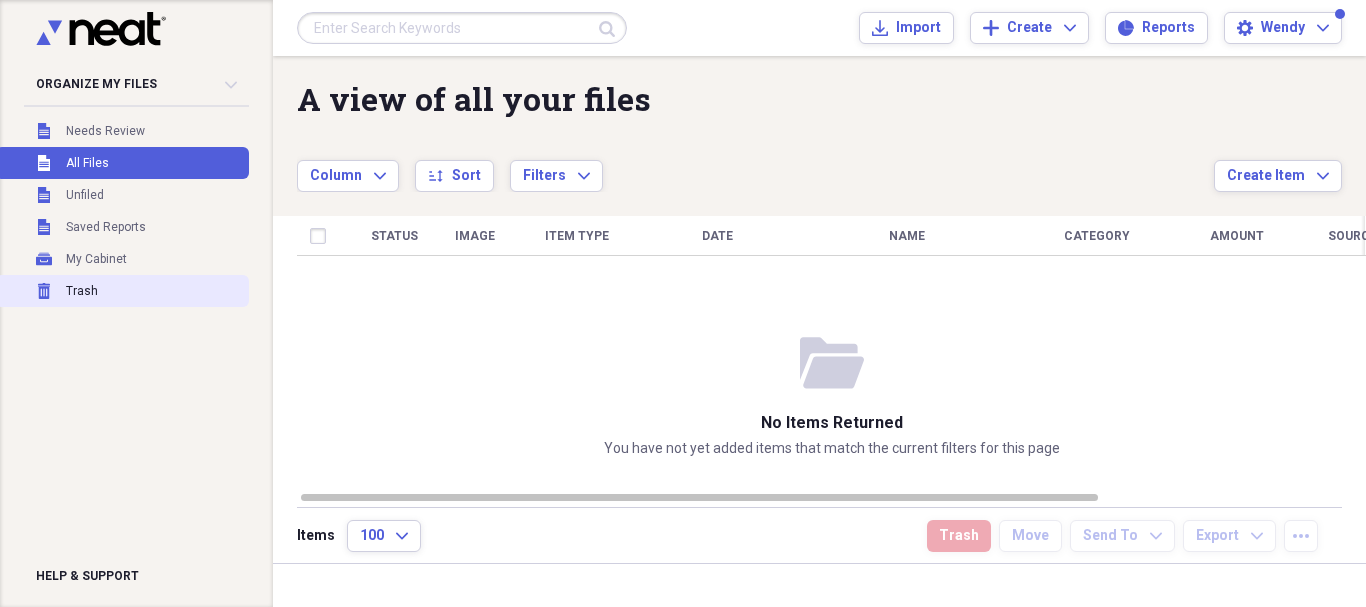 click on "Trash Trash" at bounding box center [122, 291] 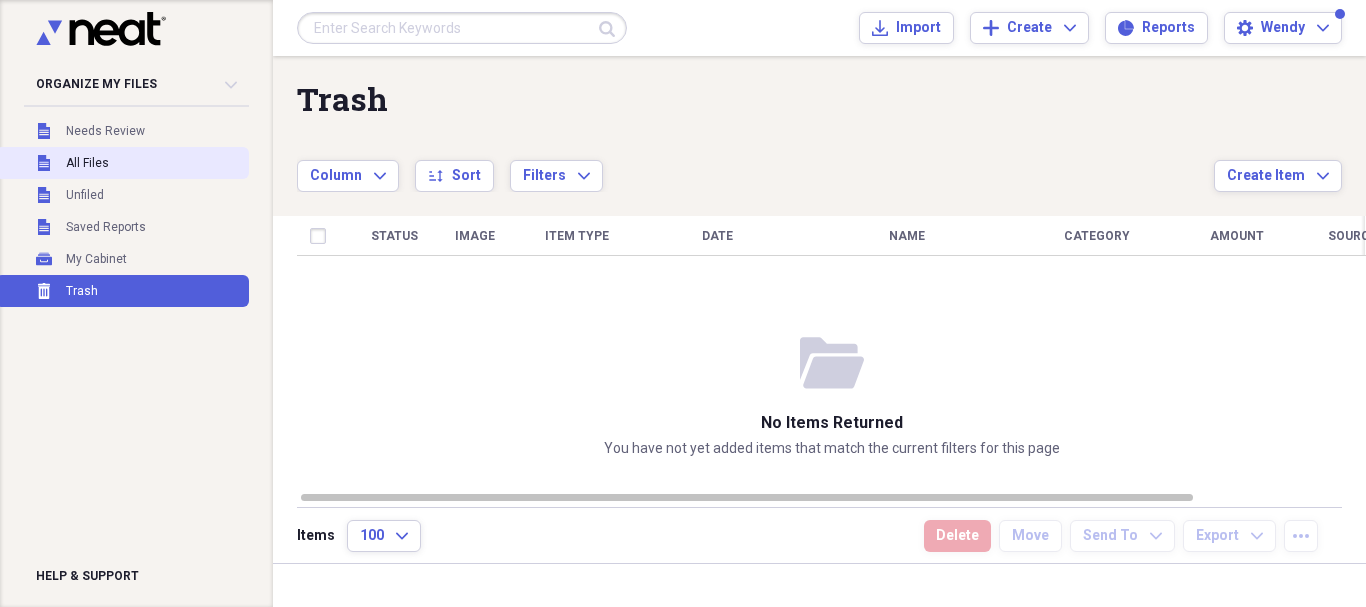 click on "Unfiled All Files" at bounding box center (122, 163) 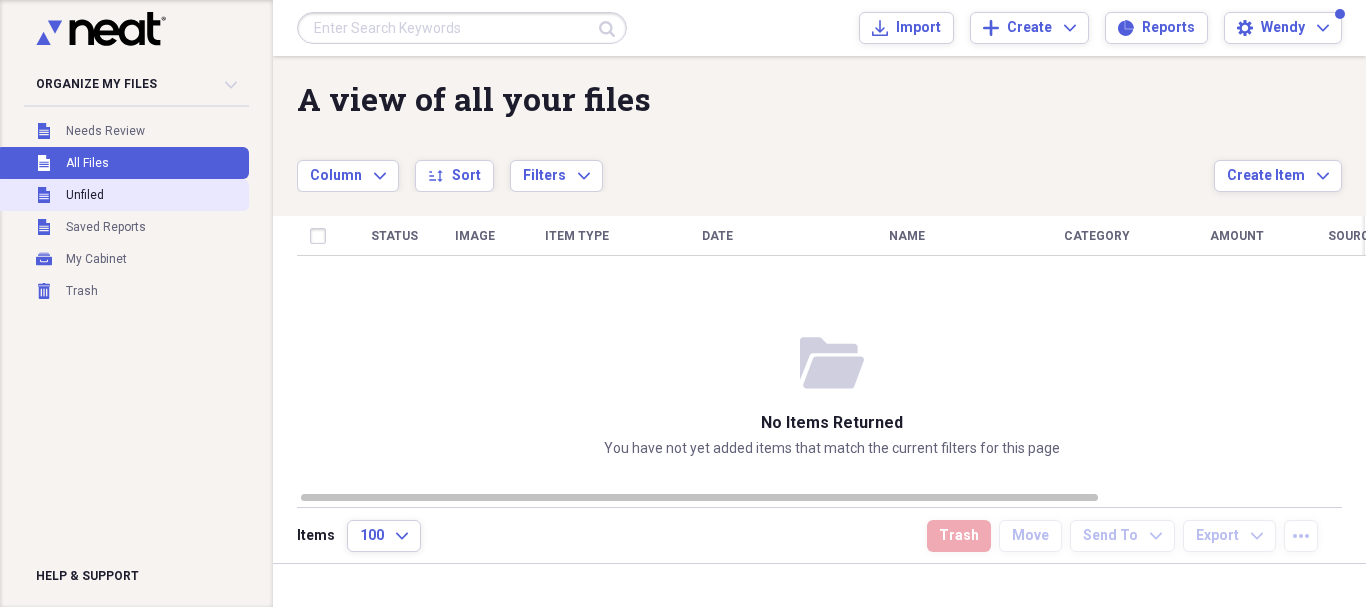 click on "Unfiled" at bounding box center (85, 195) 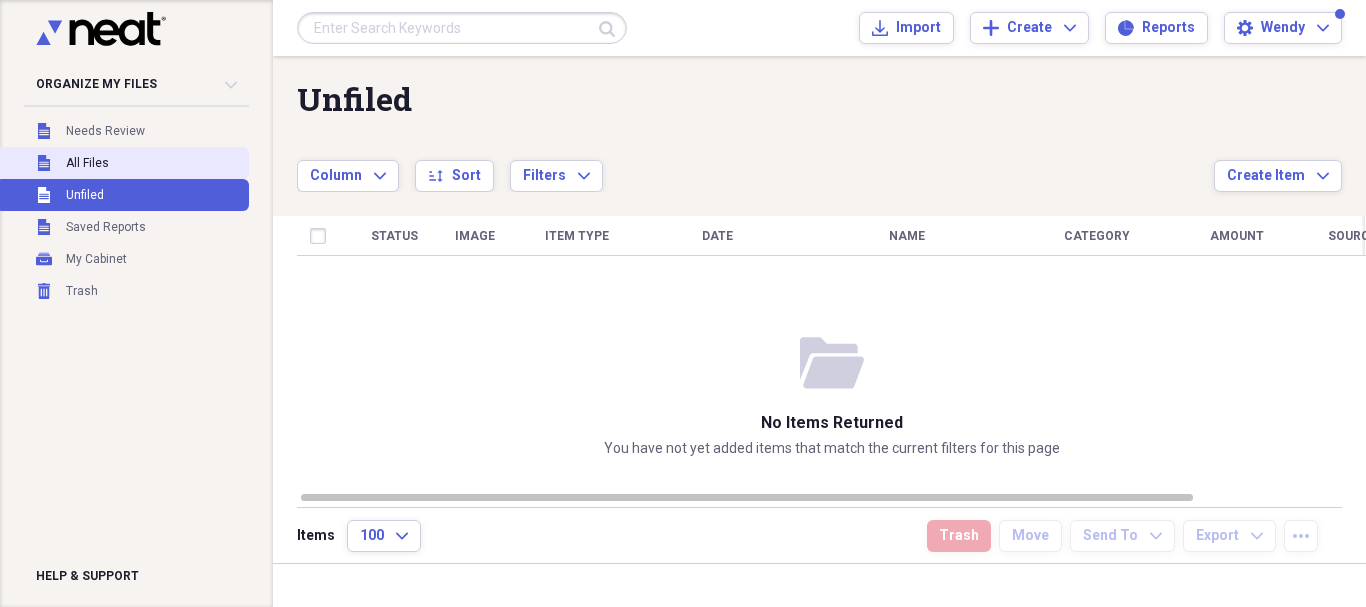 click on "All Files" at bounding box center [87, 163] 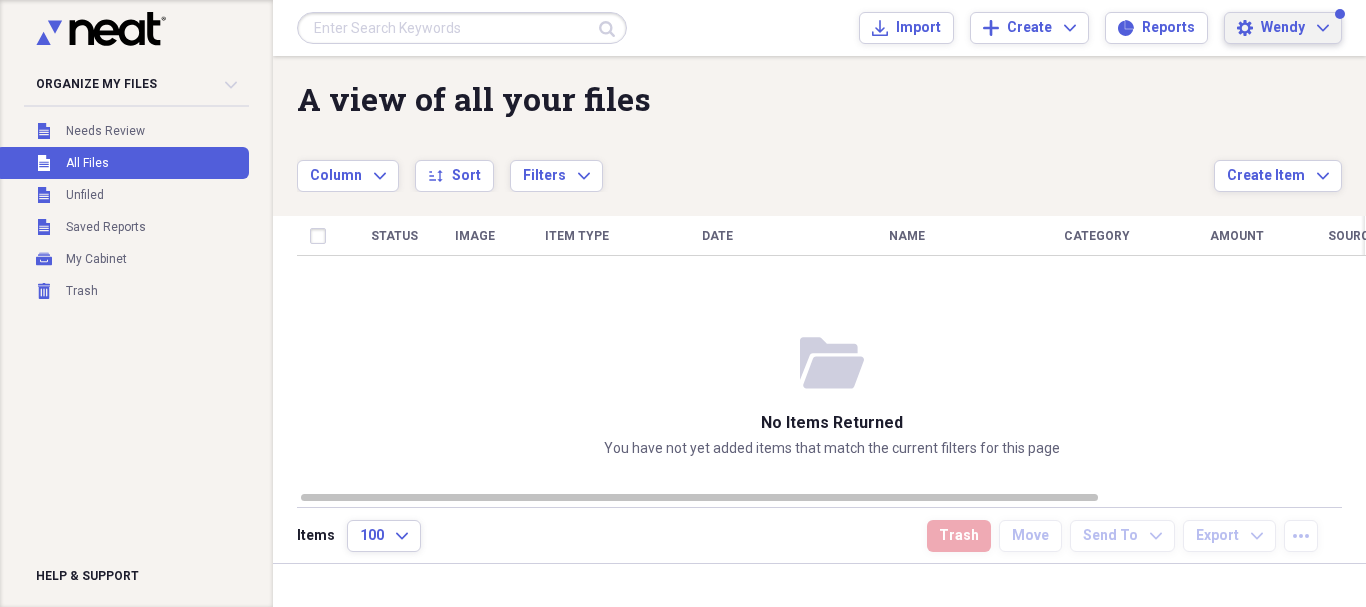 click on "Settings [LAST] [LAST]" at bounding box center (1283, 28) 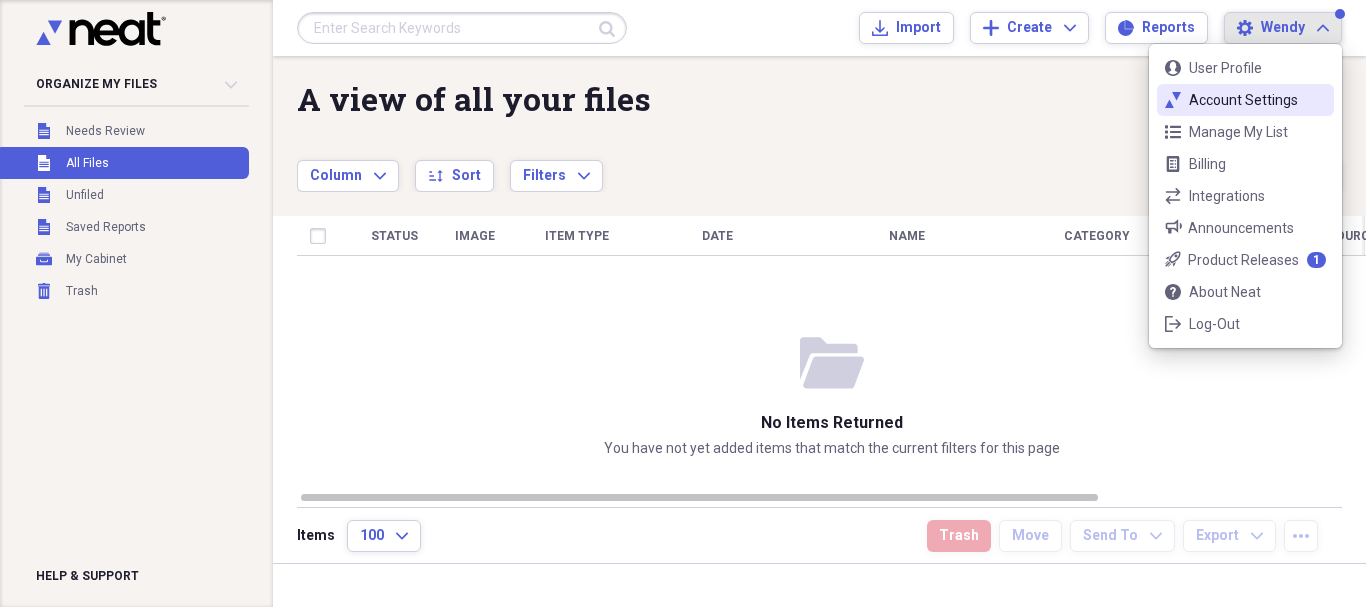click on "Column Expand sort Sort Filters  Expand" at bounding box center (755, 165) 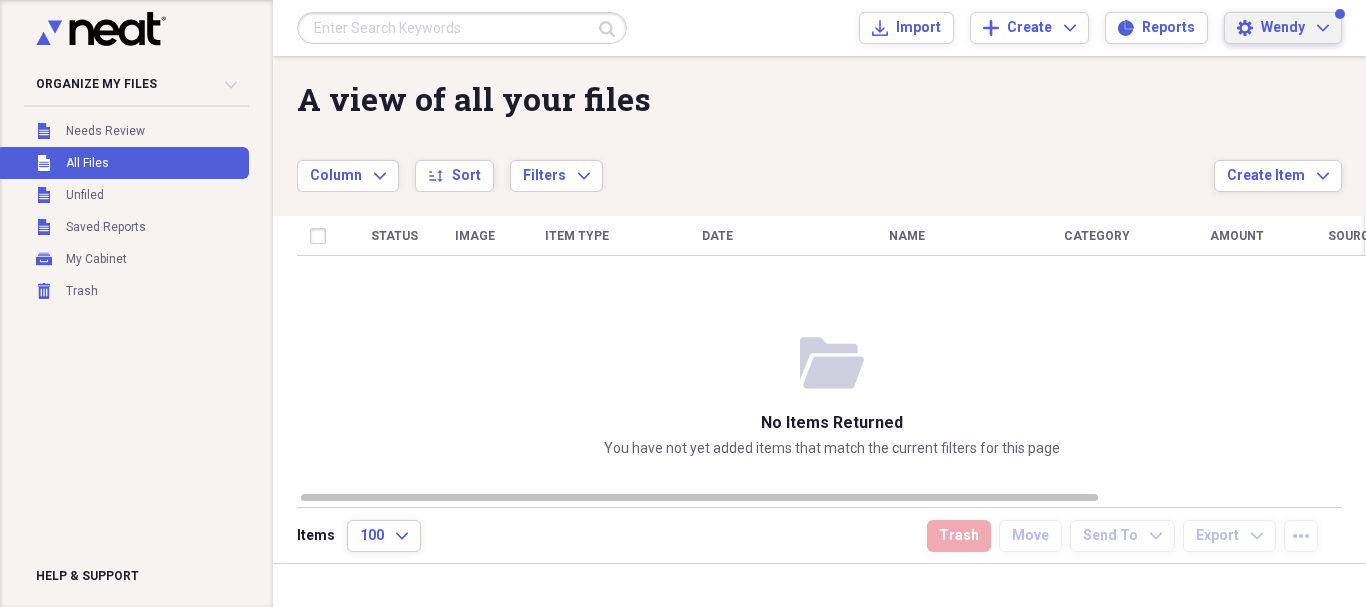 click on "Expand" 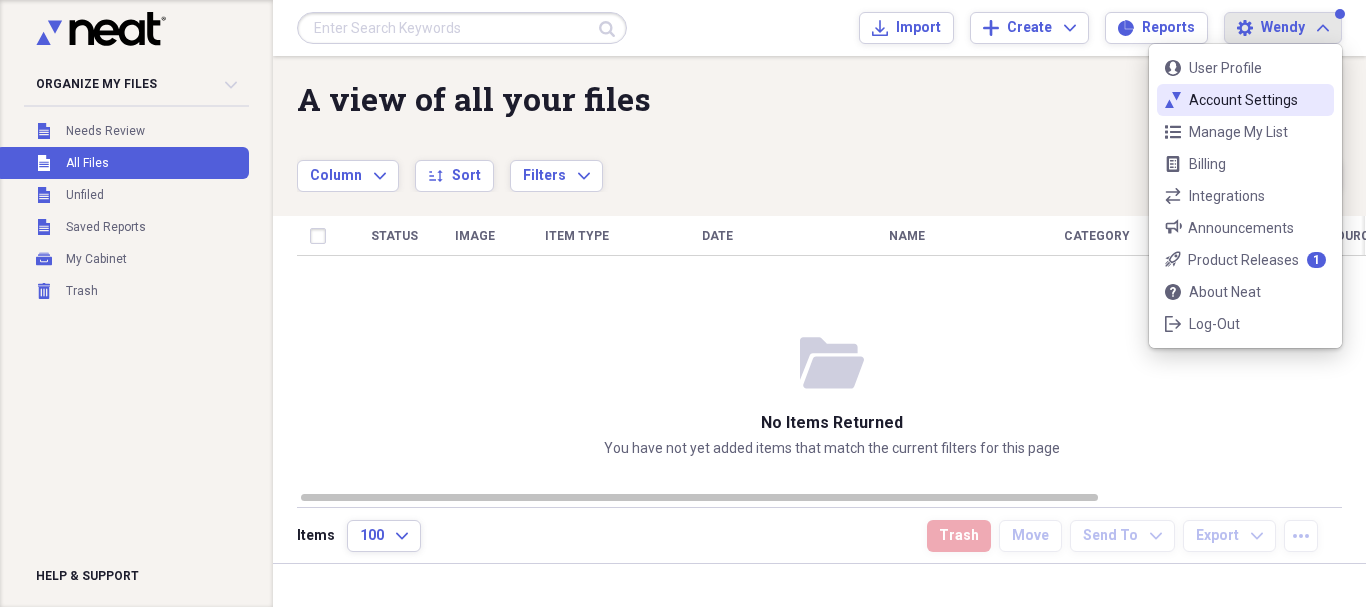 click on "Account Settings" at bounding box center [1245, 100] 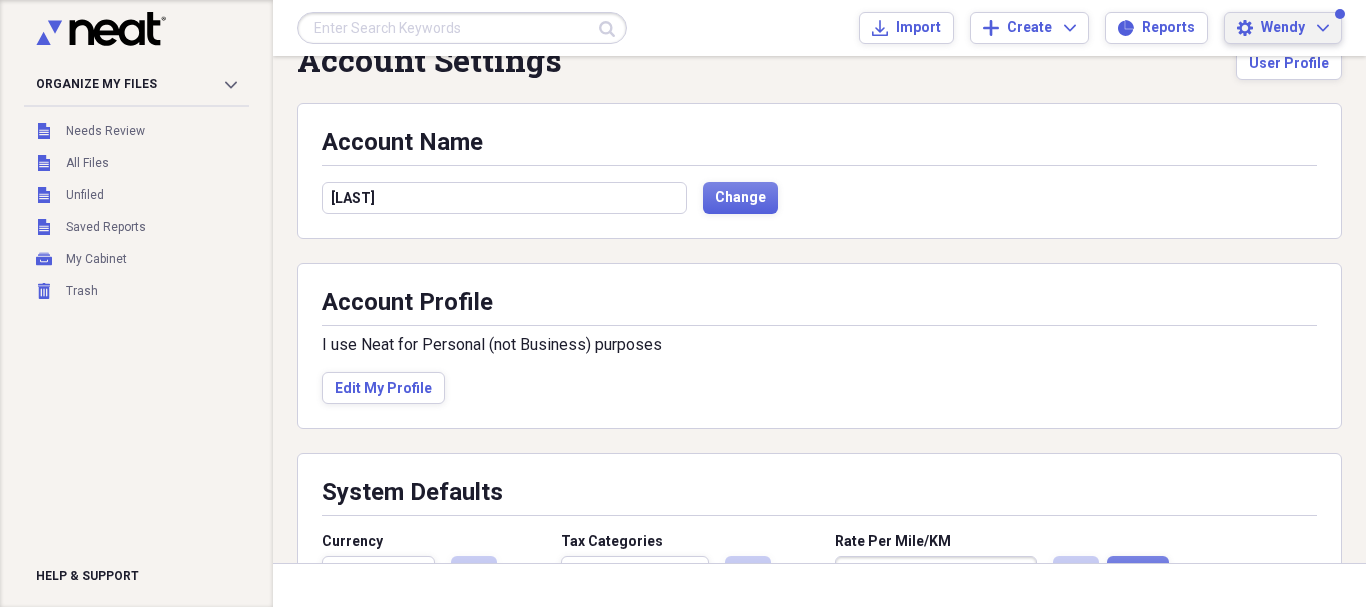 scroll, scrollTop: 0, scrollLeft: 0, axis: both 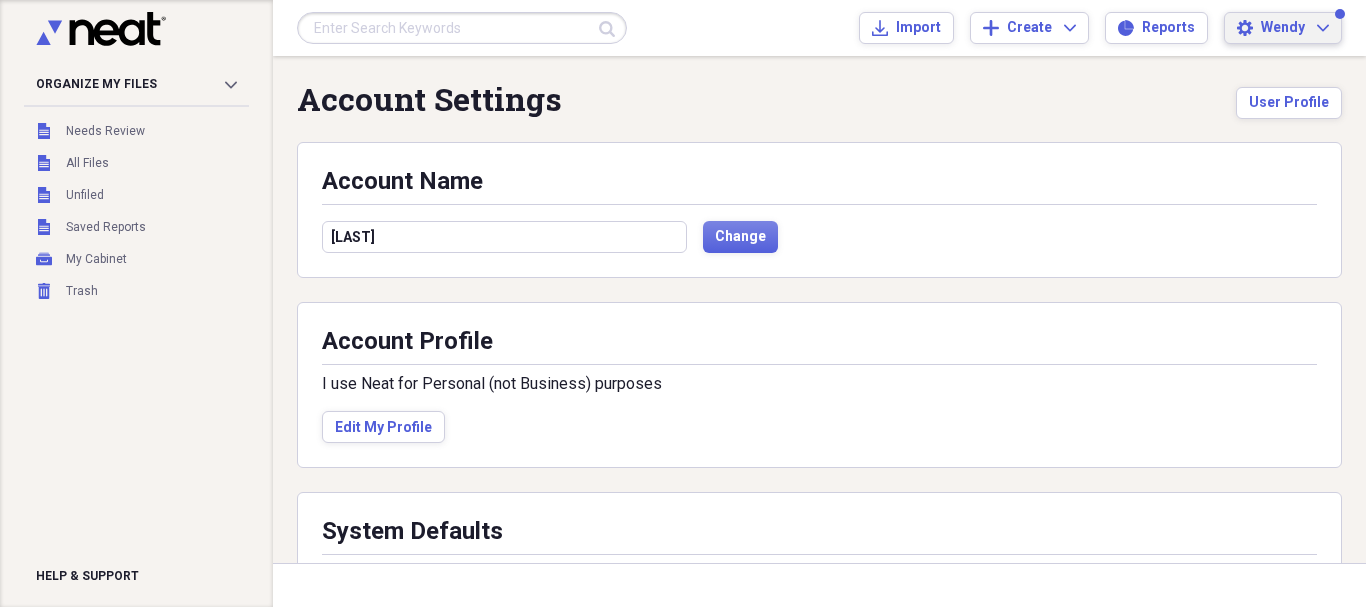click on "[LAST] [LAST]" at bounding box center (1295, 28) 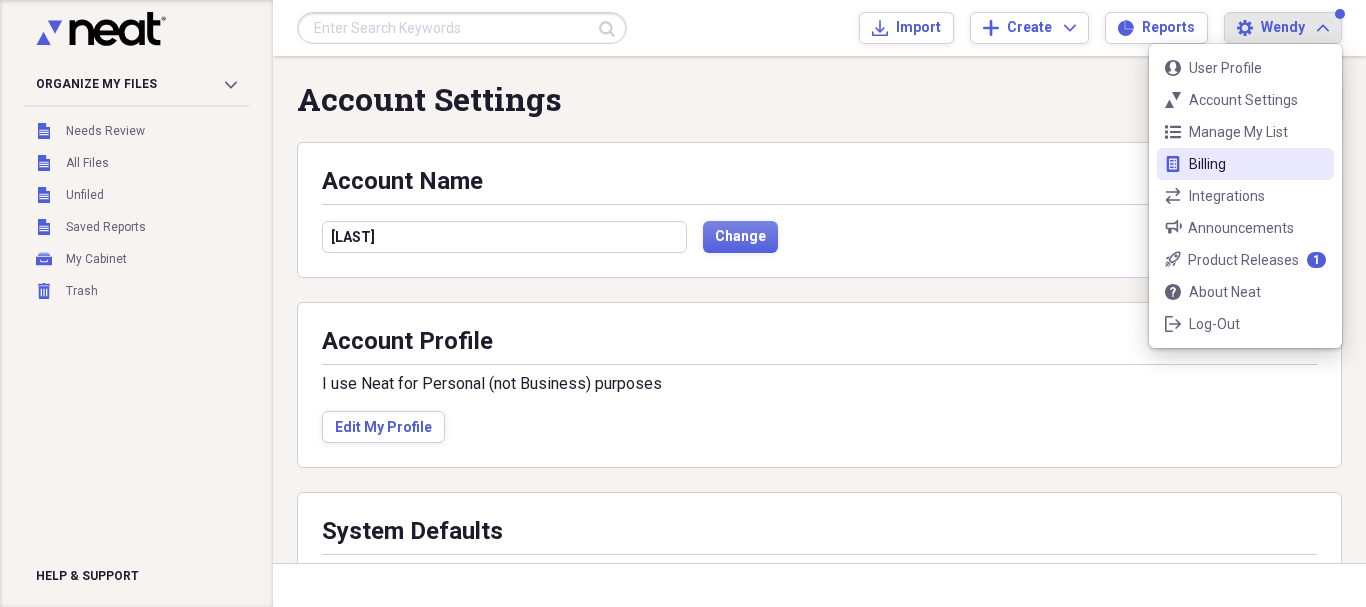 click on "Billing" at bounding box center (1245, 164) 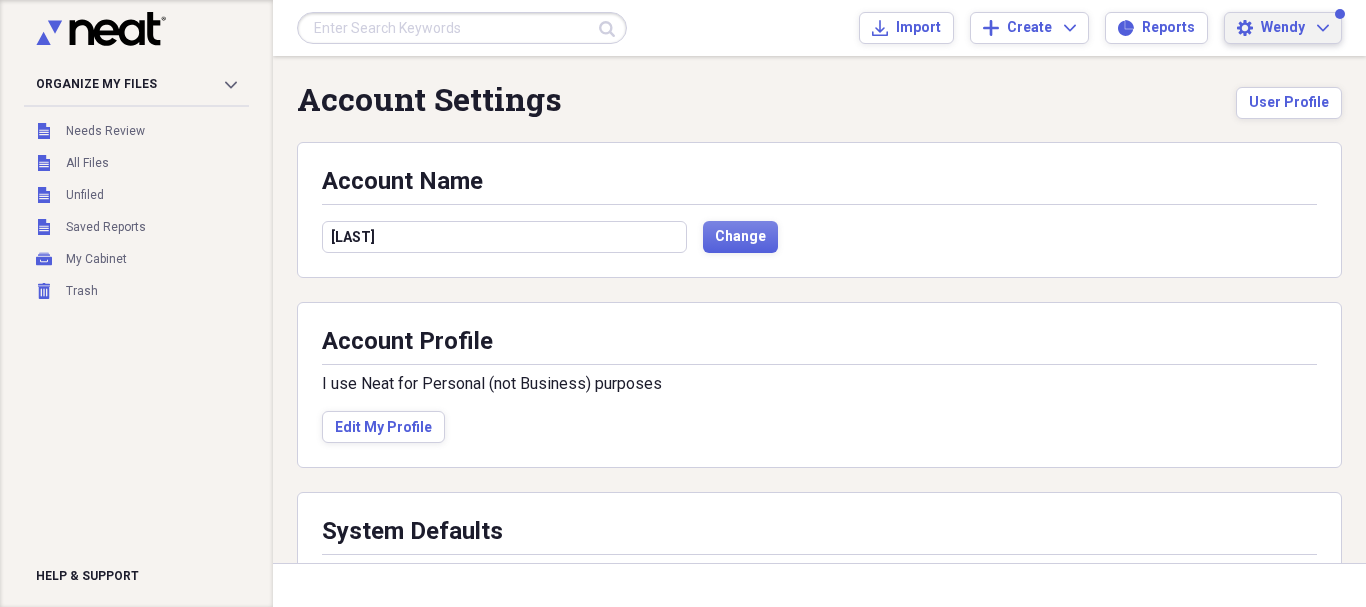 click on "Expand" 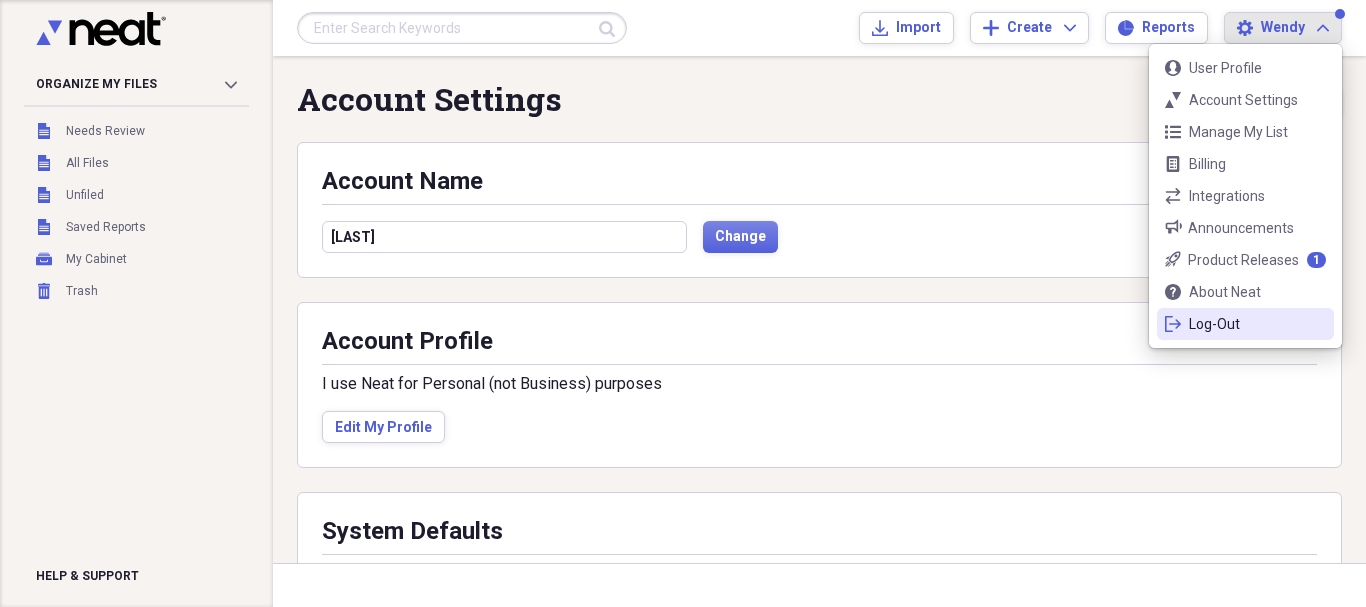 click on "Log-Out" at bounding box center [1245, 324] 